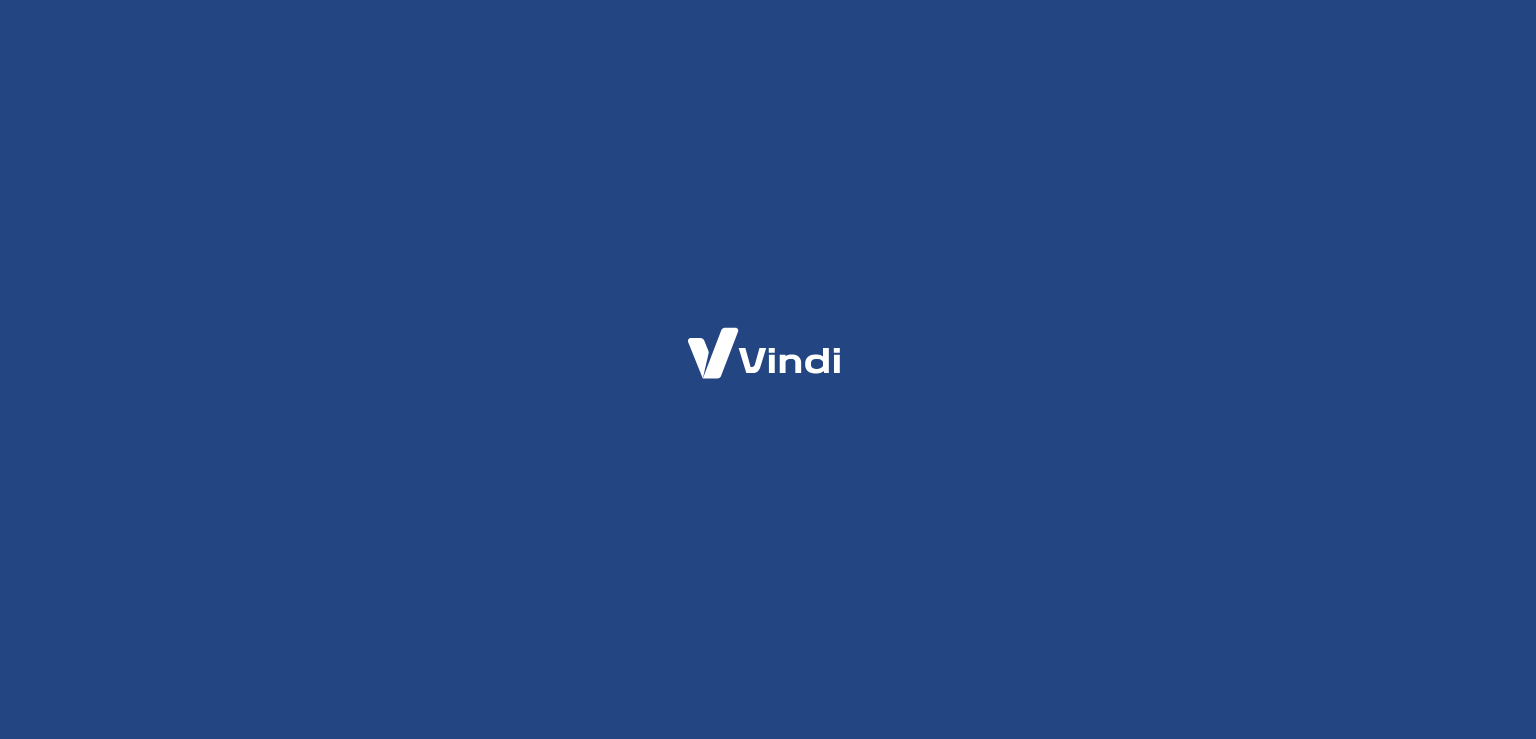 scroll, scrollTop: 0, scrollLeft: 0, axis: both 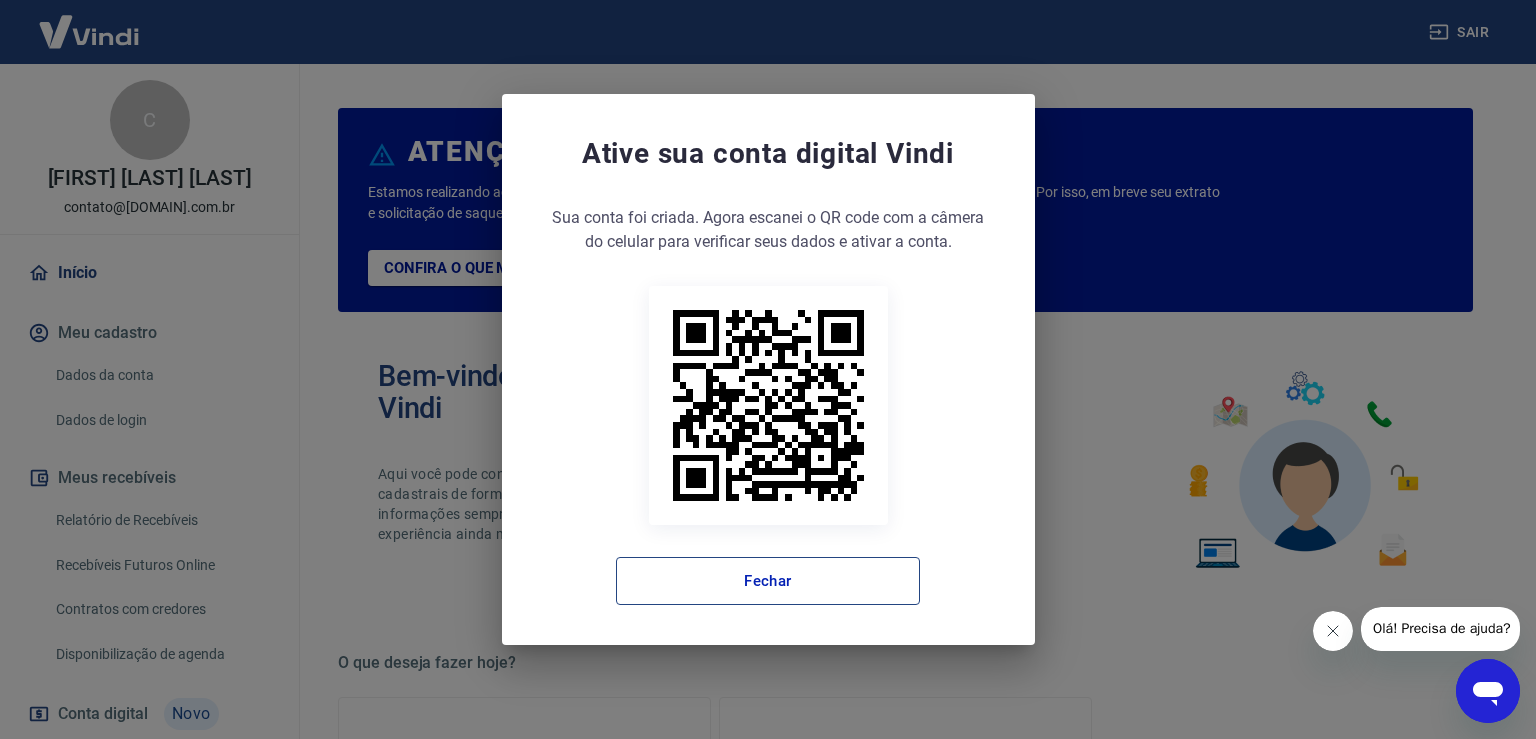 click on "Fechar" at bounding box center (768, 581) 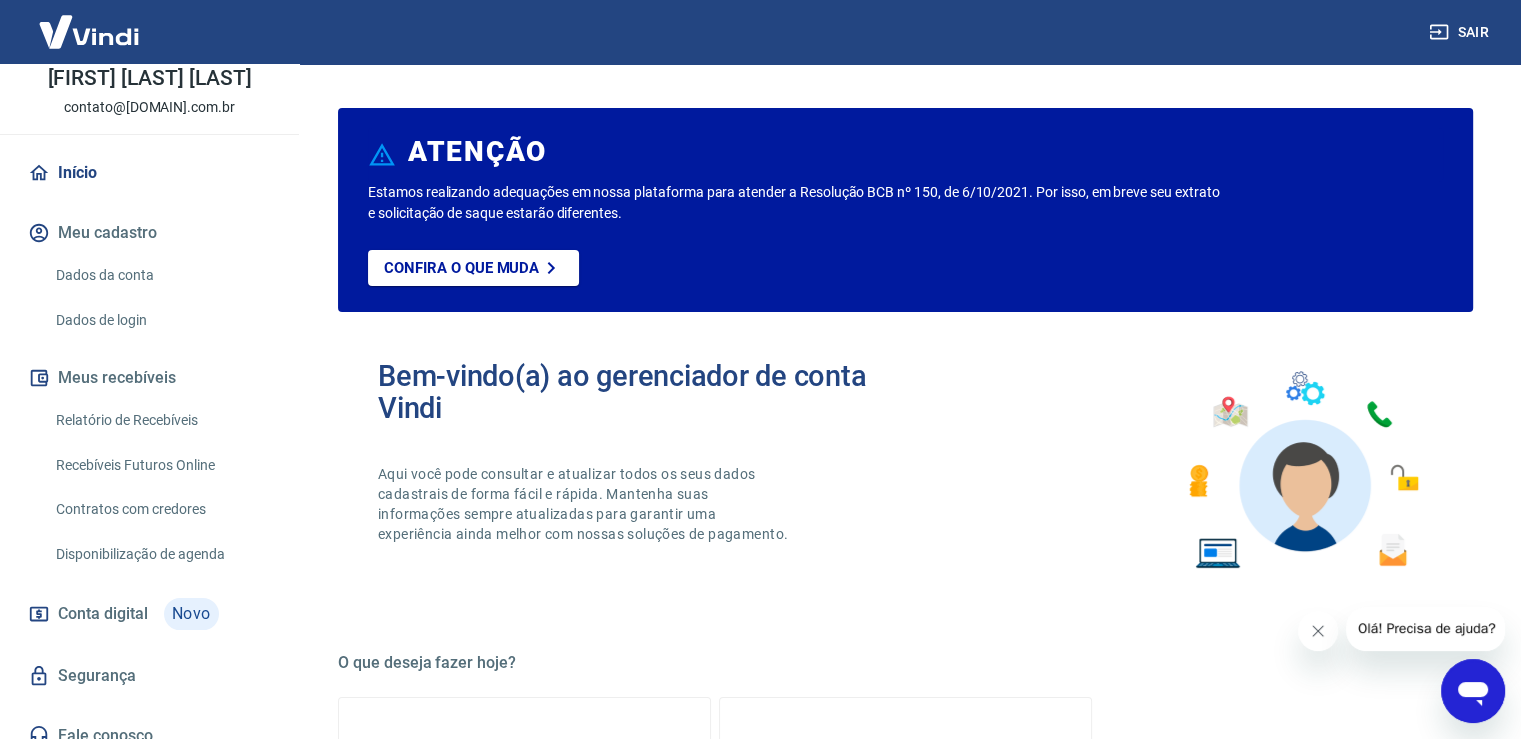 scroll, scrollTop: 140, scrollLeft: 0, axis: vertical 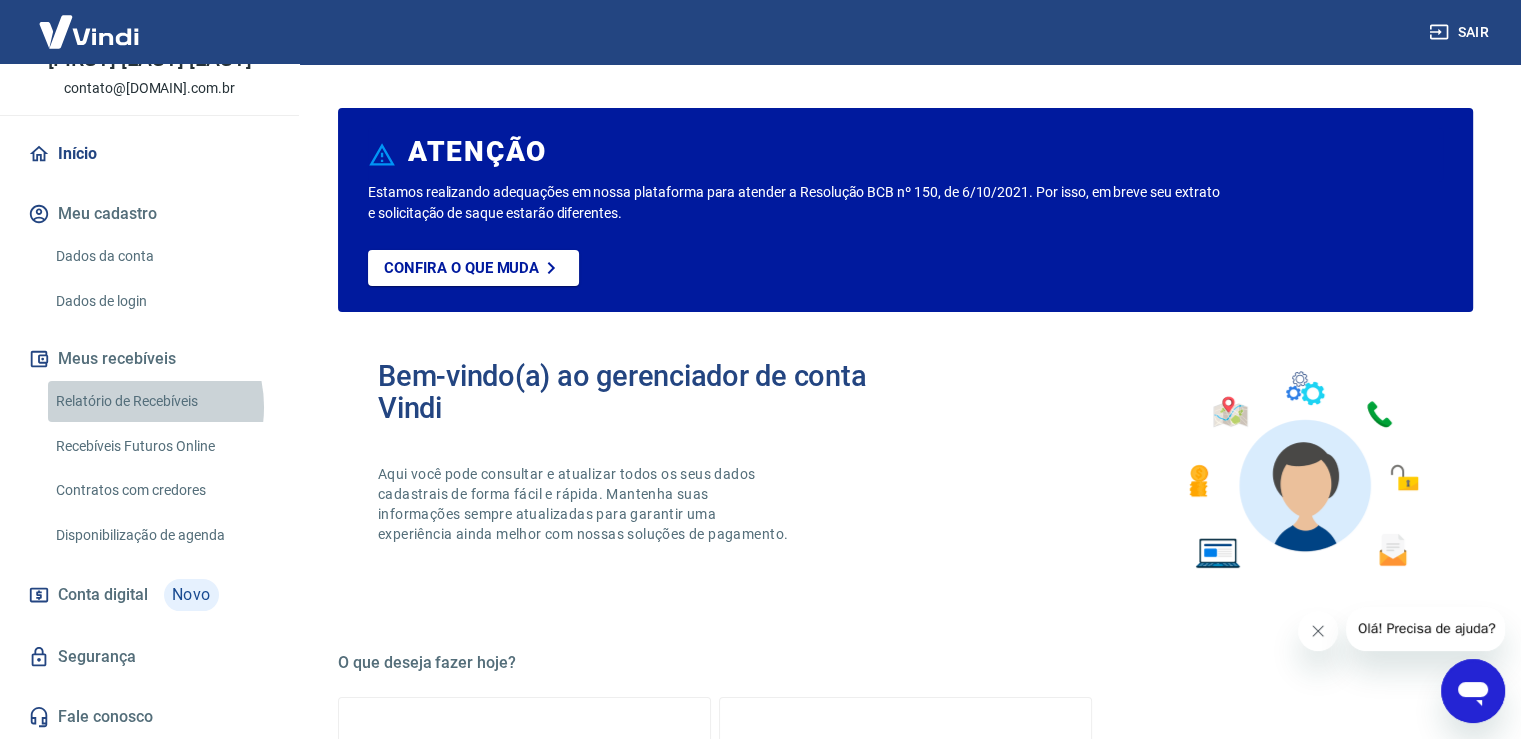 click on "Relatório de Recebíveis" at bounding box center [161, 401] 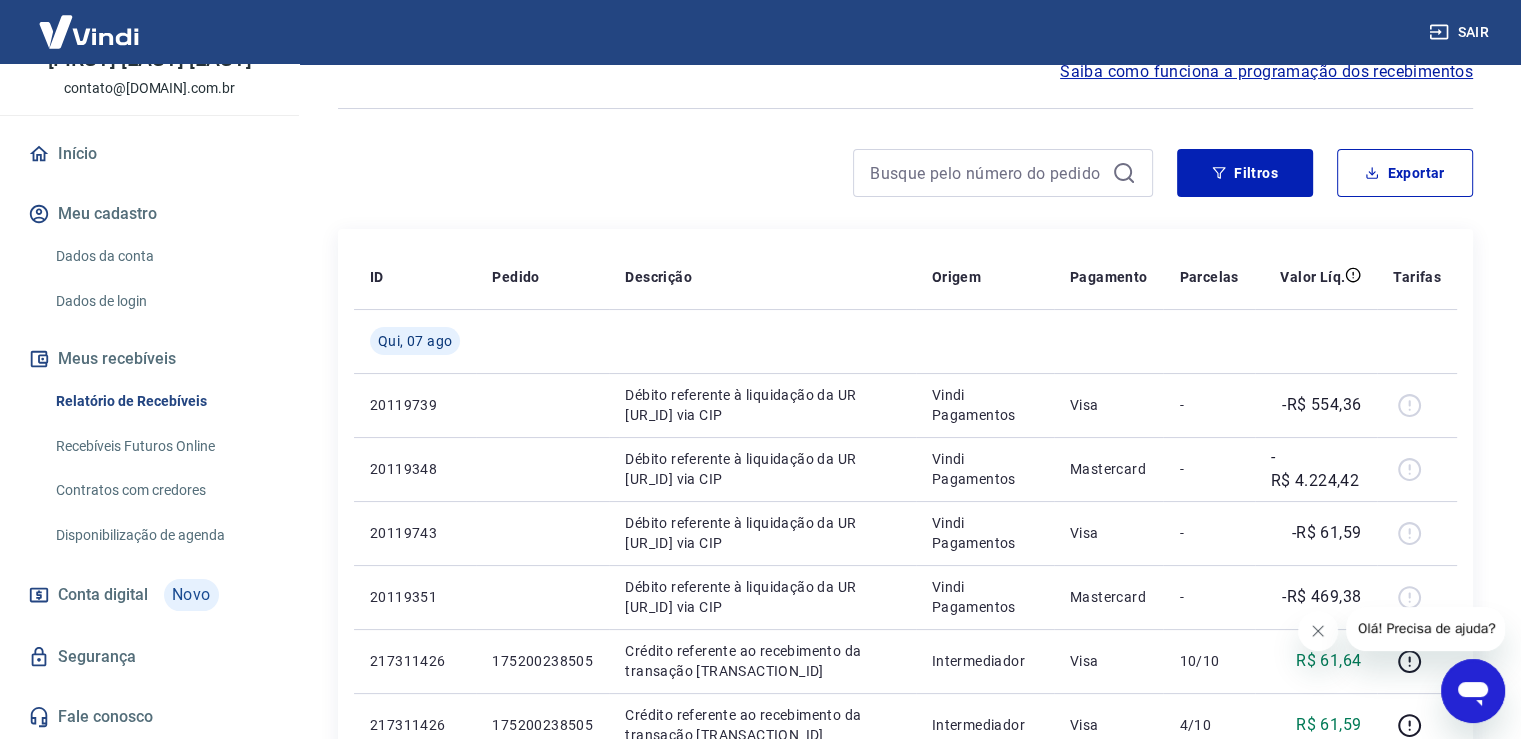 scroll, scrollTop: 0, scrollLeft: 0, axis: both 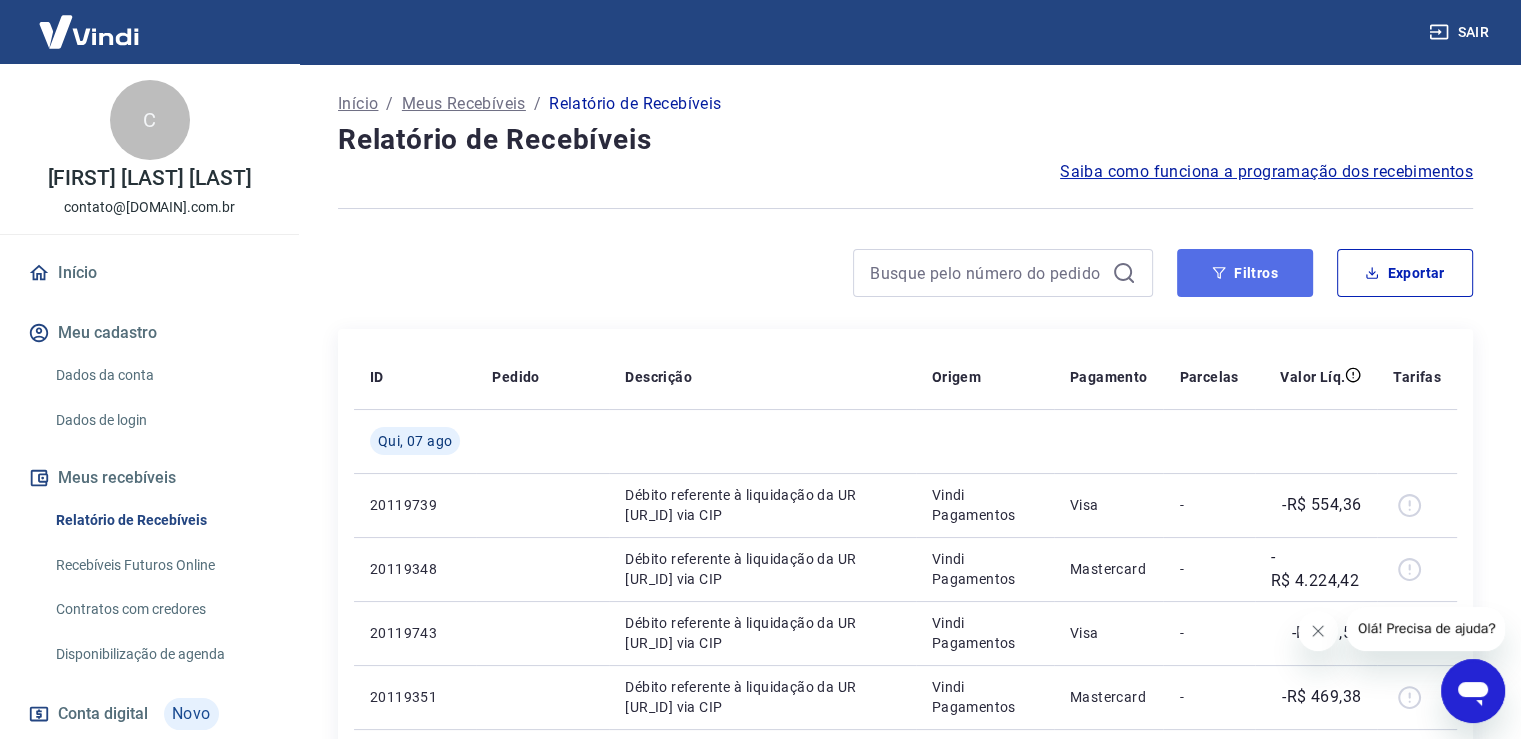 click on "Filtros" at bounding box center (1245, 273) 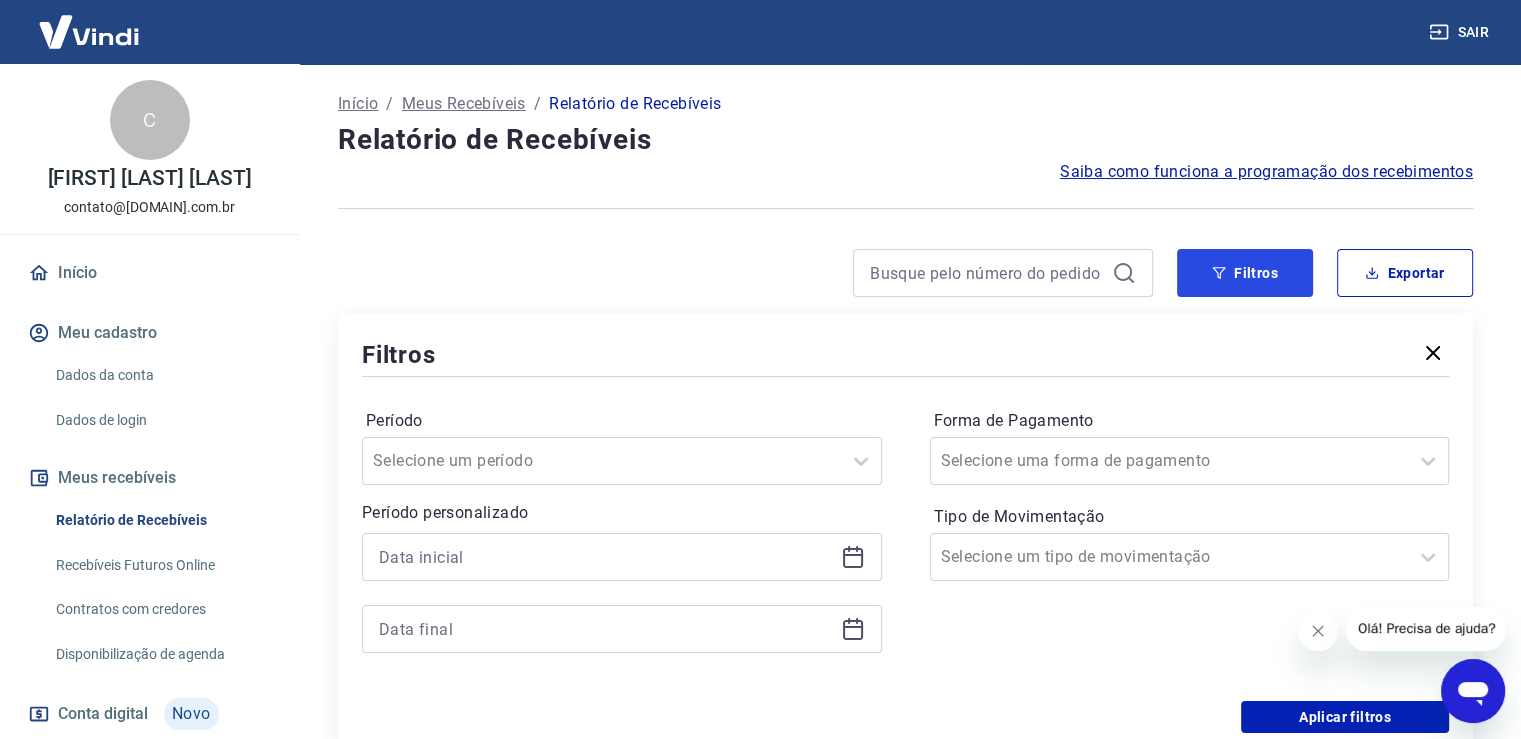 scroll, scrollTop: 200, scrollLeft: 0, axis: vertical 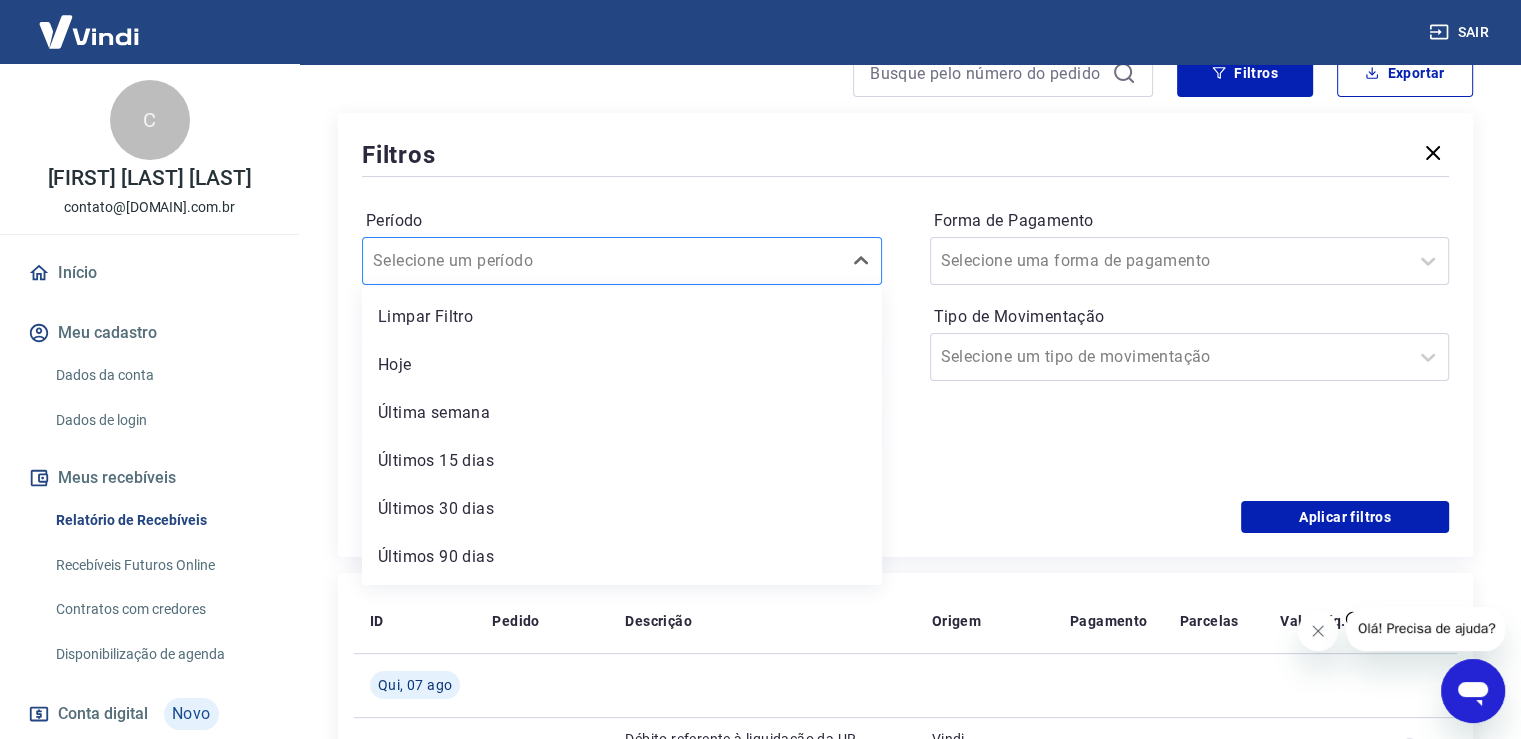click at bounding box center (602, 261) 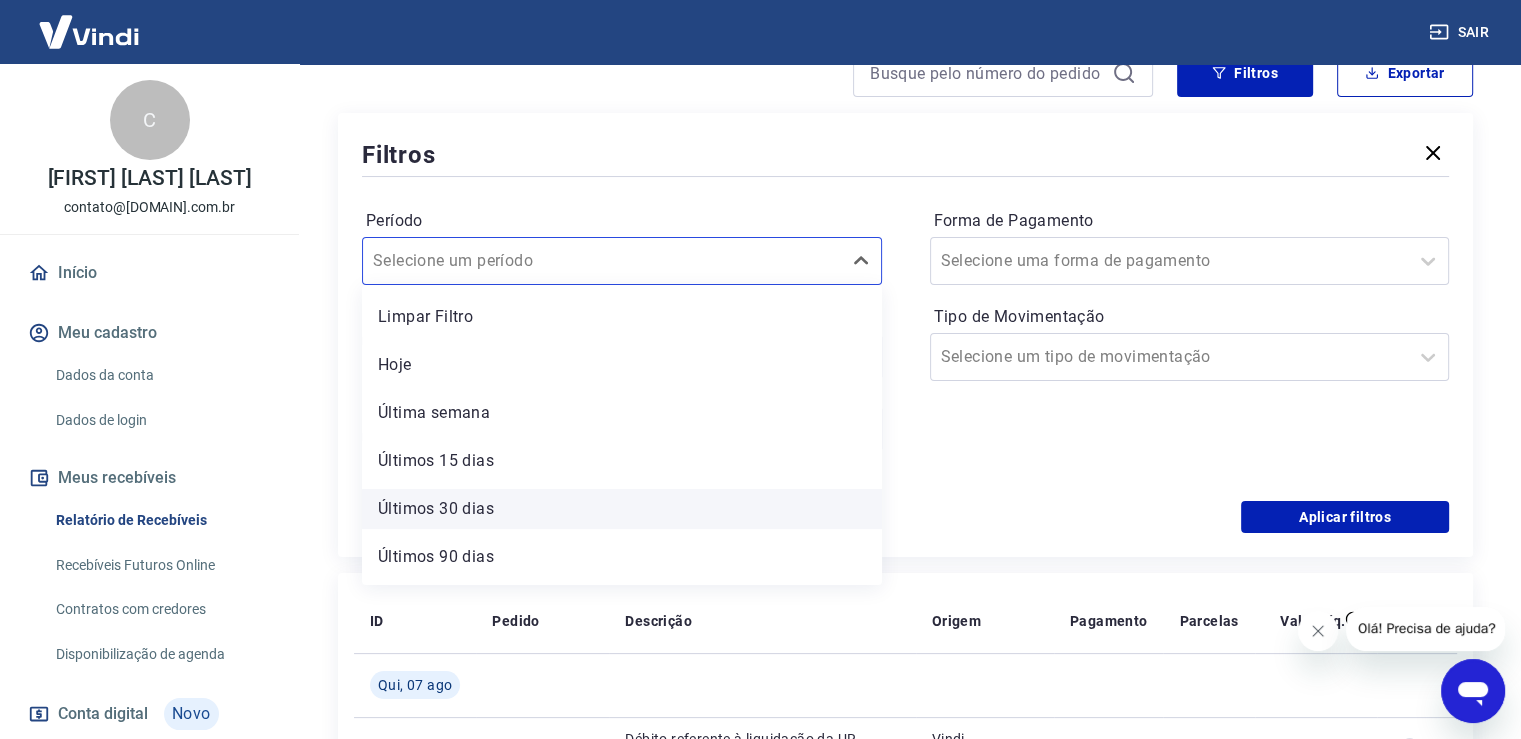 click on "Últimos 30 dias" at bounding box center [622, 509] 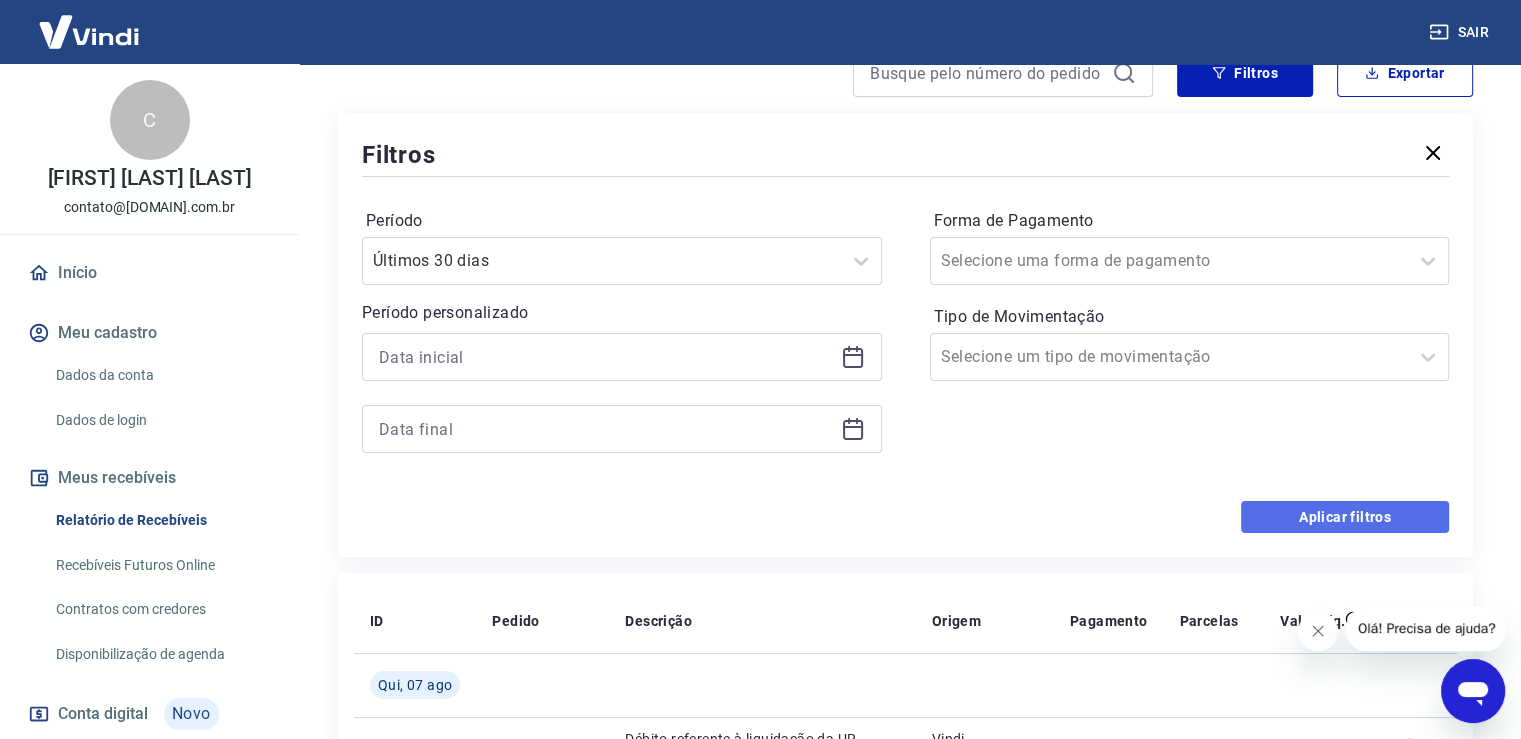 click on "Aplicar filtros" at bounding box center [1345, 517] 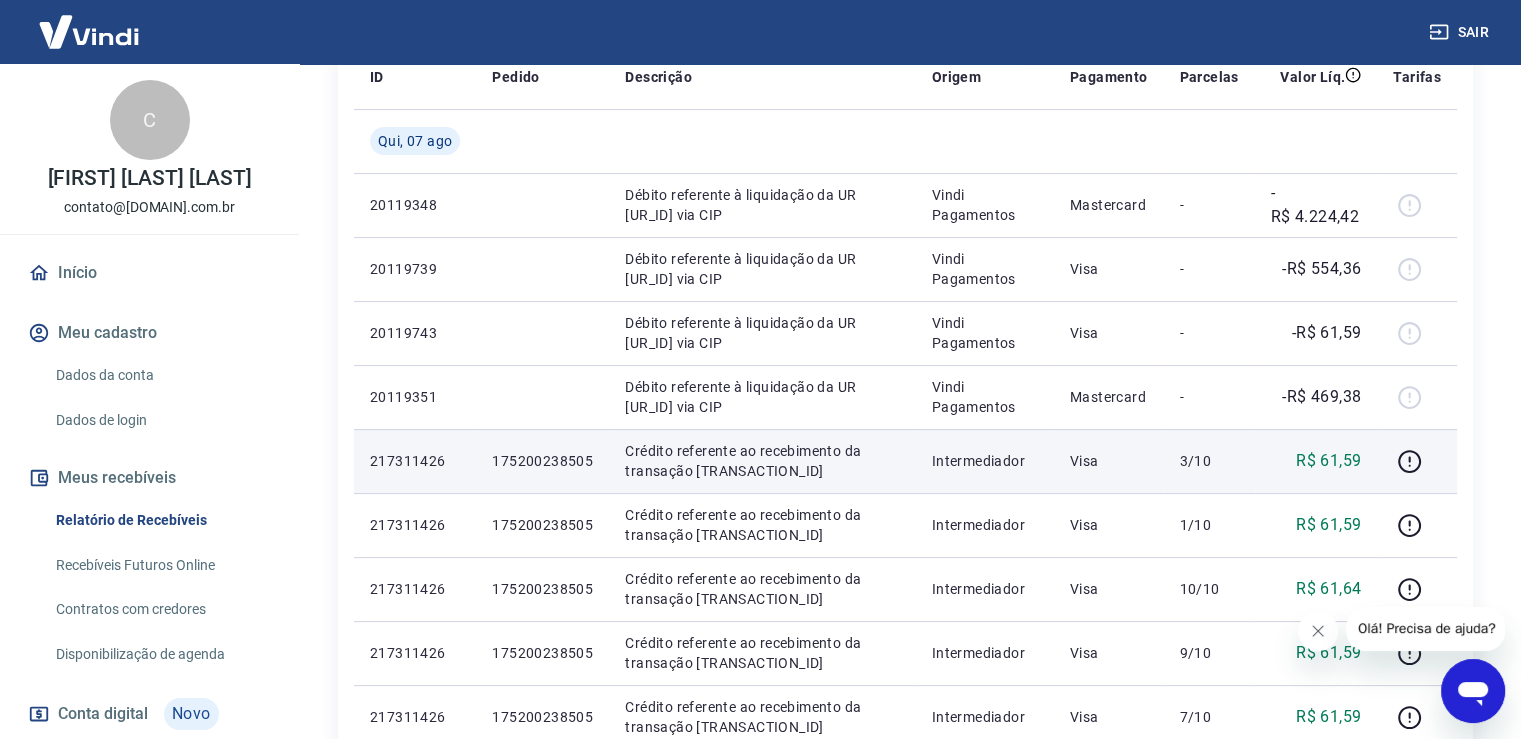 scroll, scrollTop: 0, scrollLeft: 0, axis: both 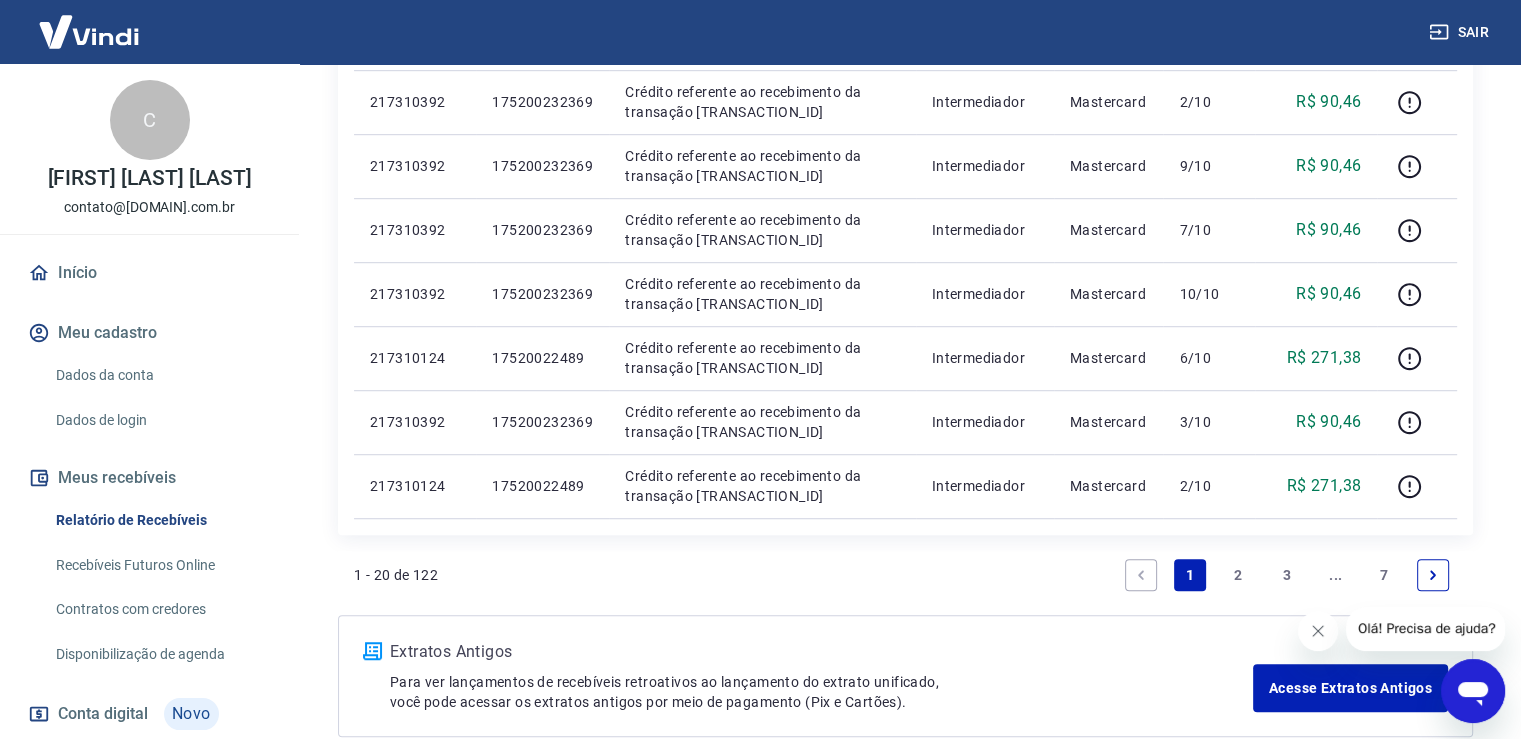 click on "3" at bounding box center [1287, 575] 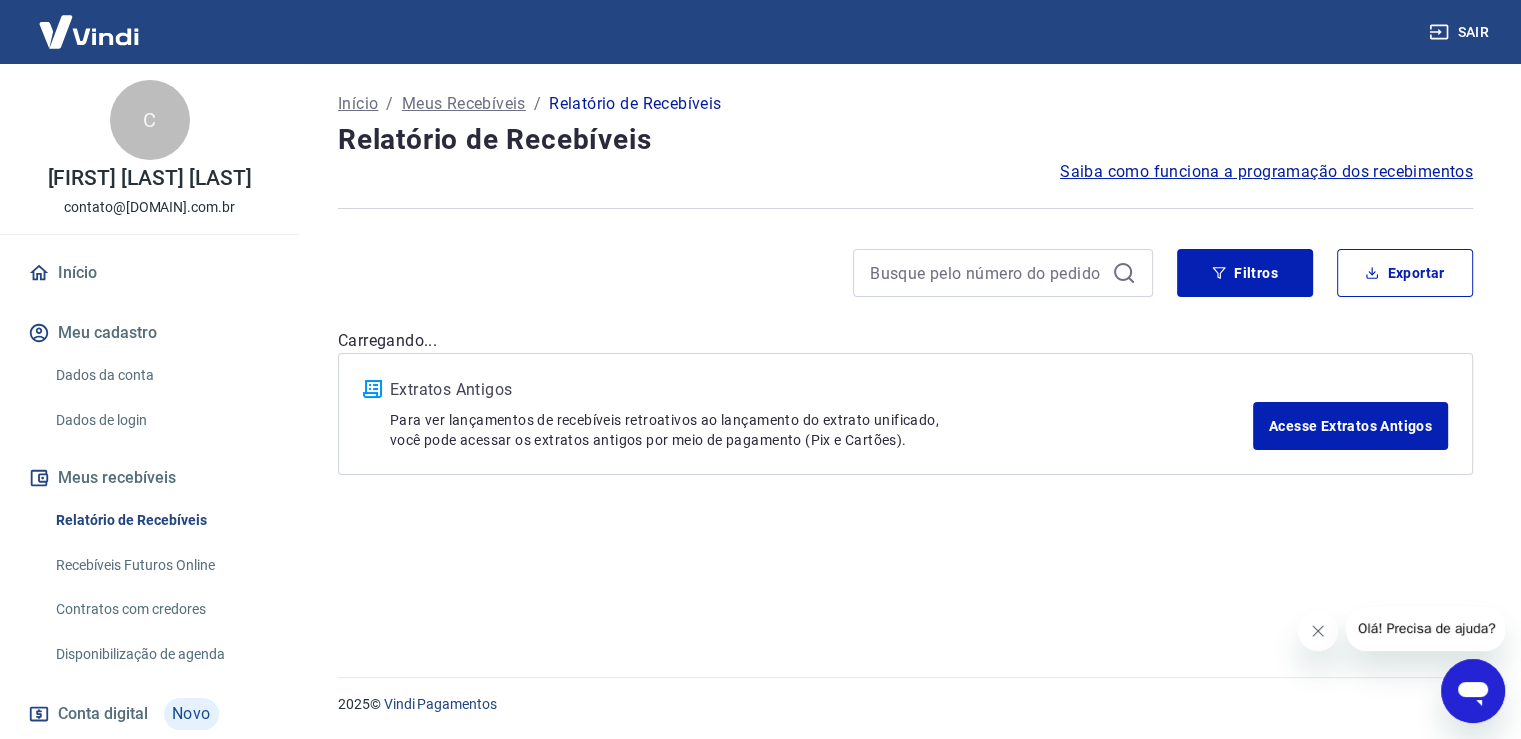 scroll, scrollTop: 0, scrollLeft: 0, axis: both 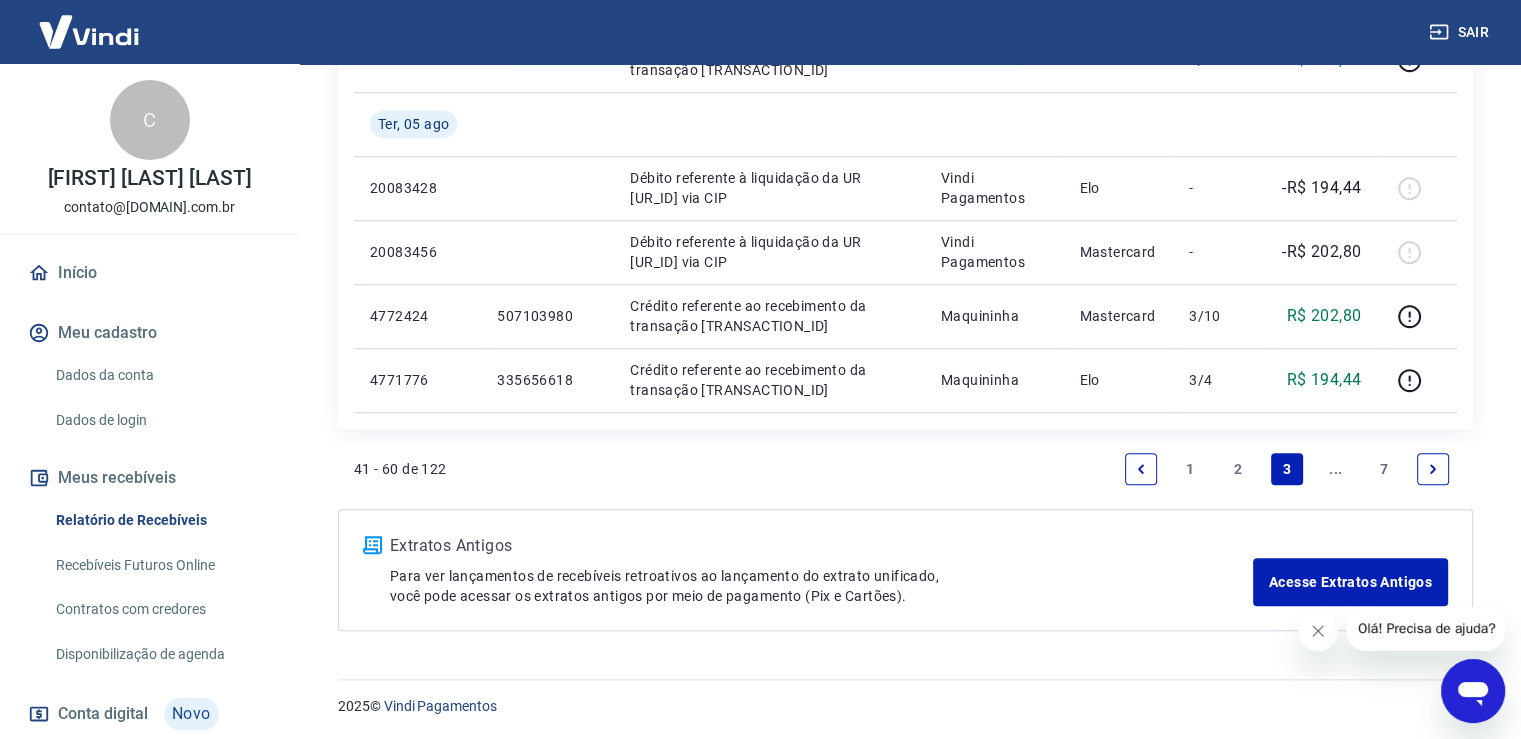 click on "..." at bounding box center (1336, 469) 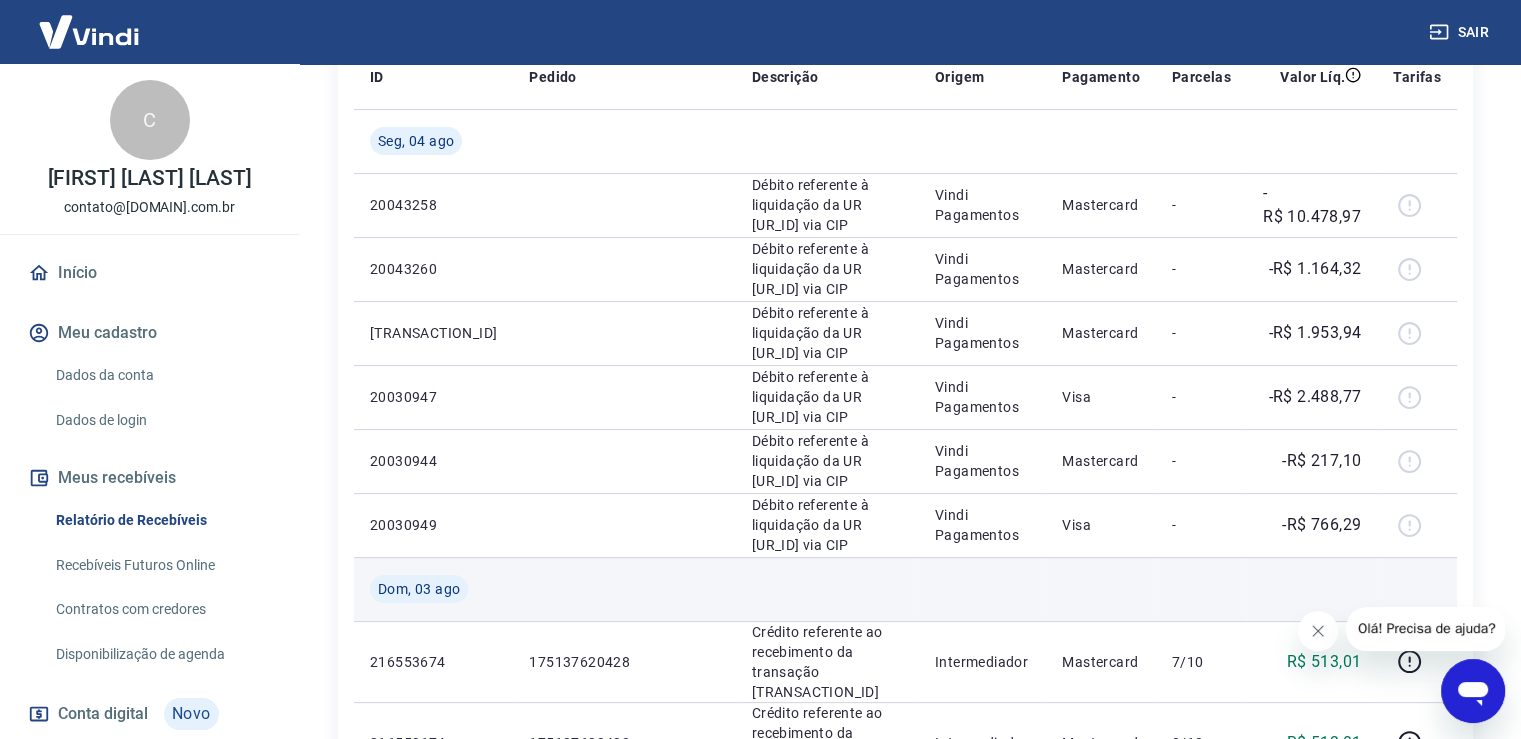 scroll, scrollTop: 400, scrollLeft: 0, axis: vertical 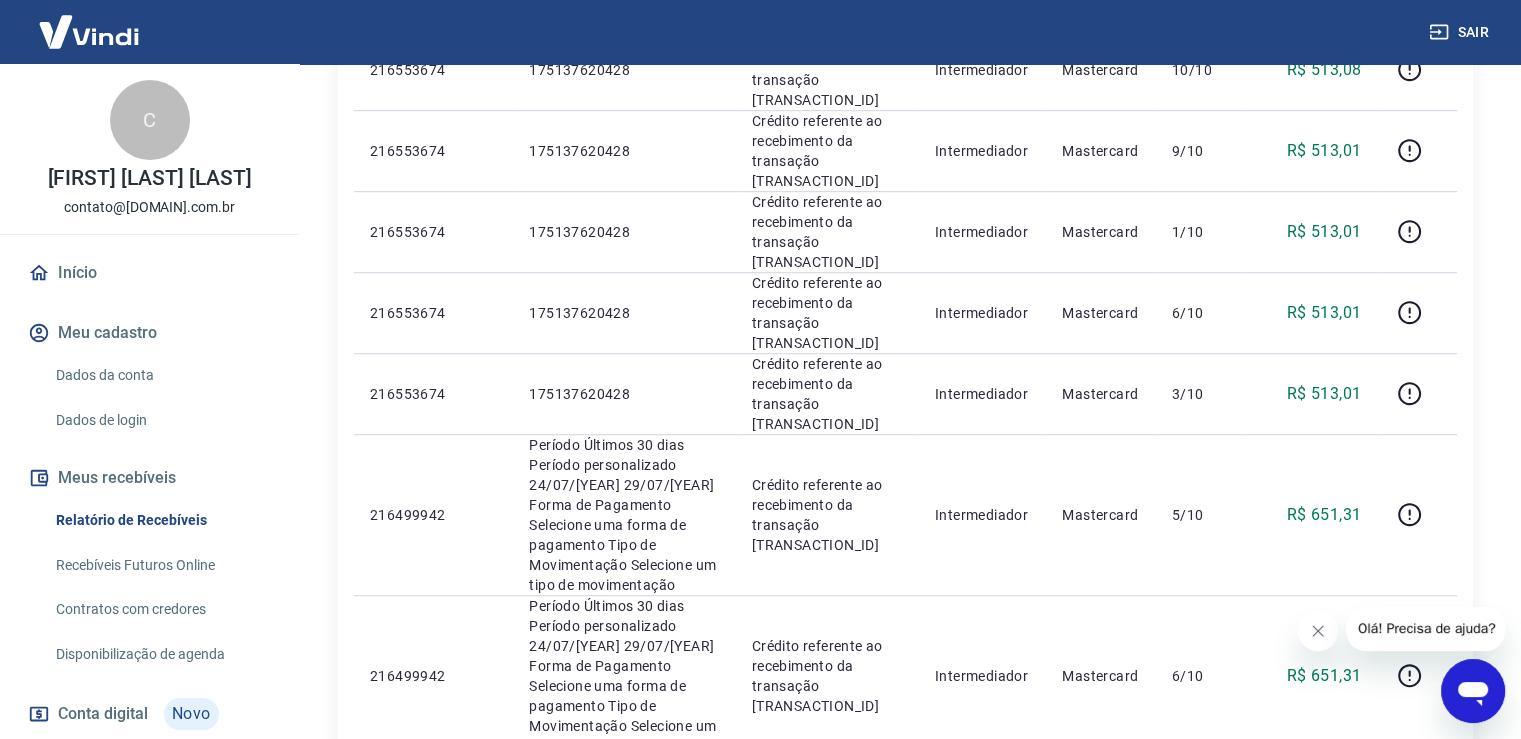 click on "..." at bounding box center [1336, 1135] 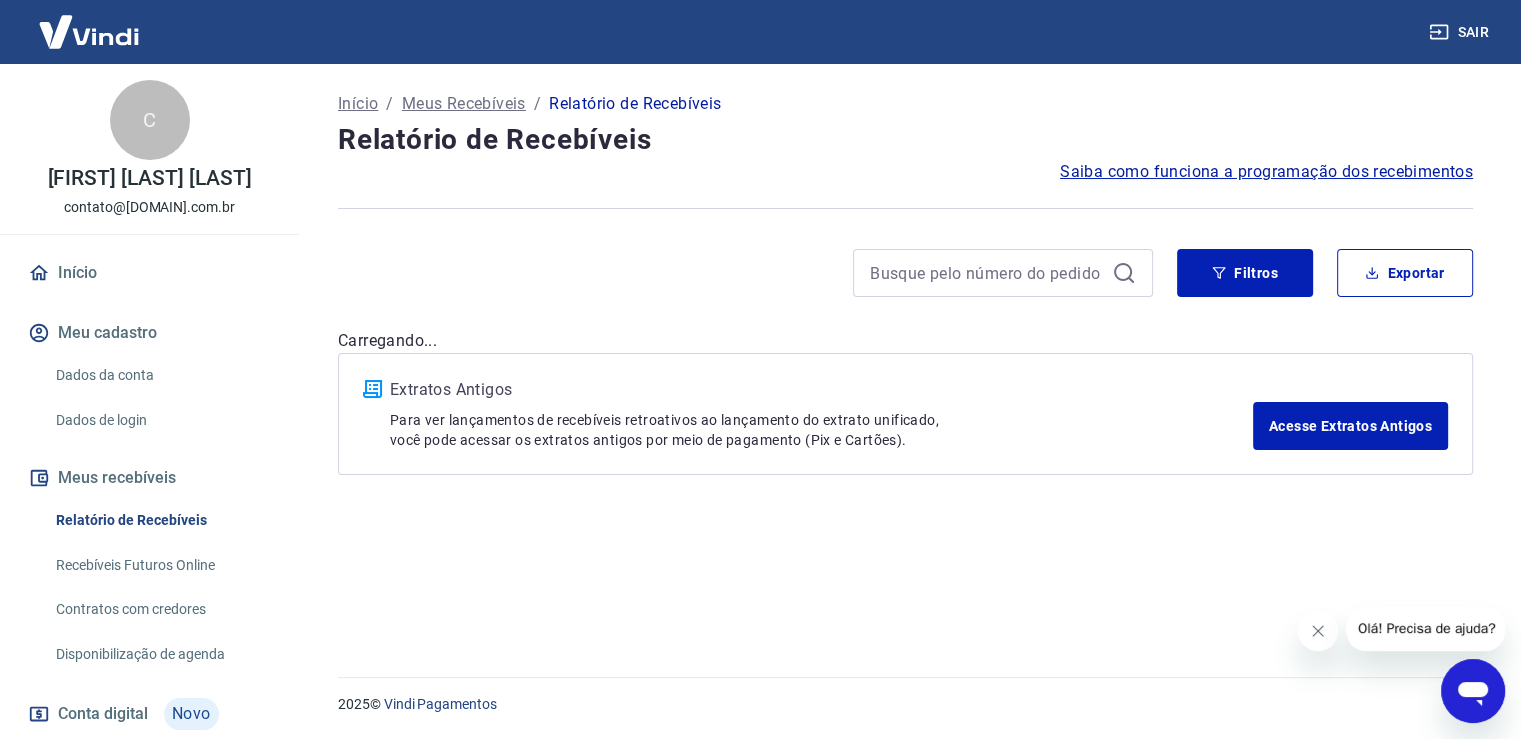 scroll, scrollTop: 0, scrollLeft: 0, axis: both 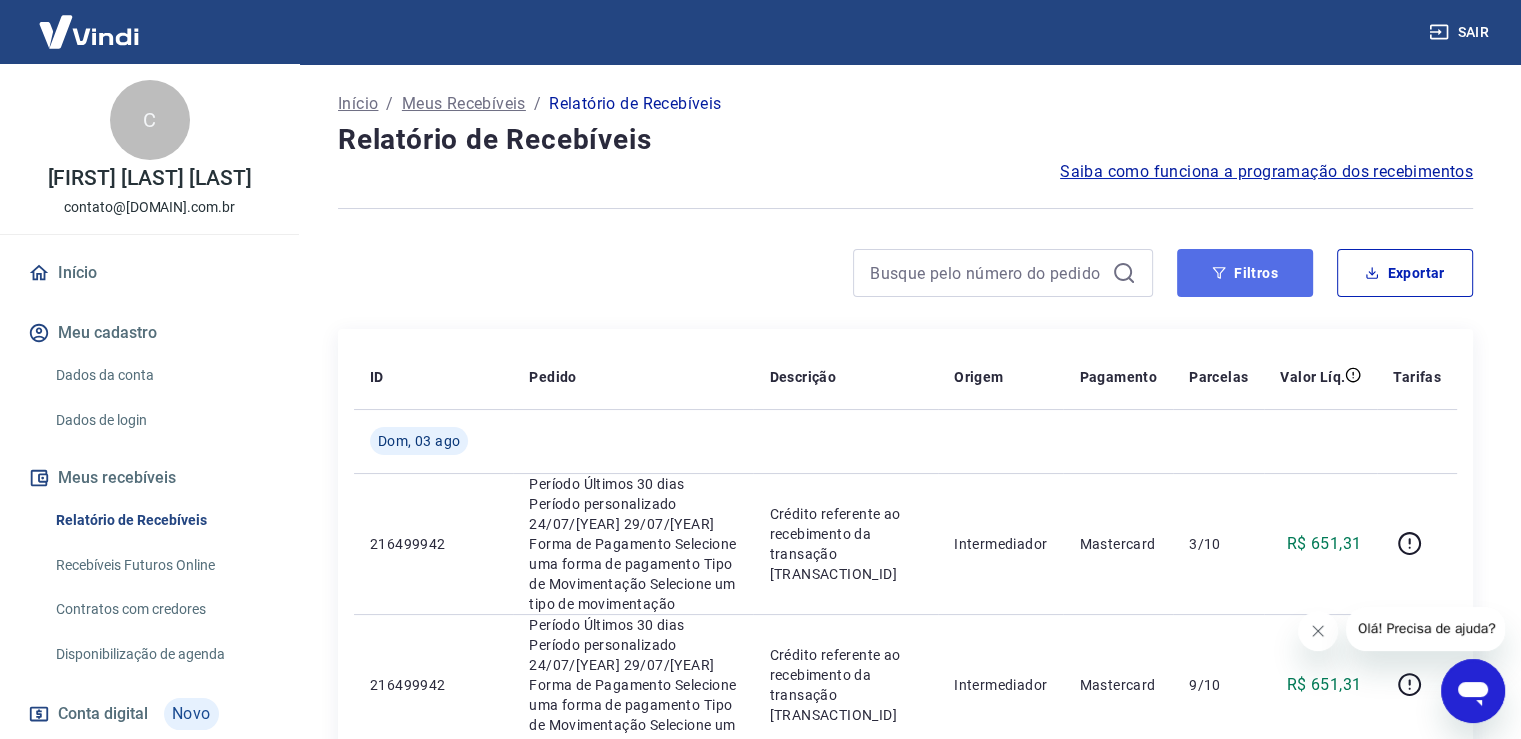 click on "Filtros" at bounding box center [1245, 273] 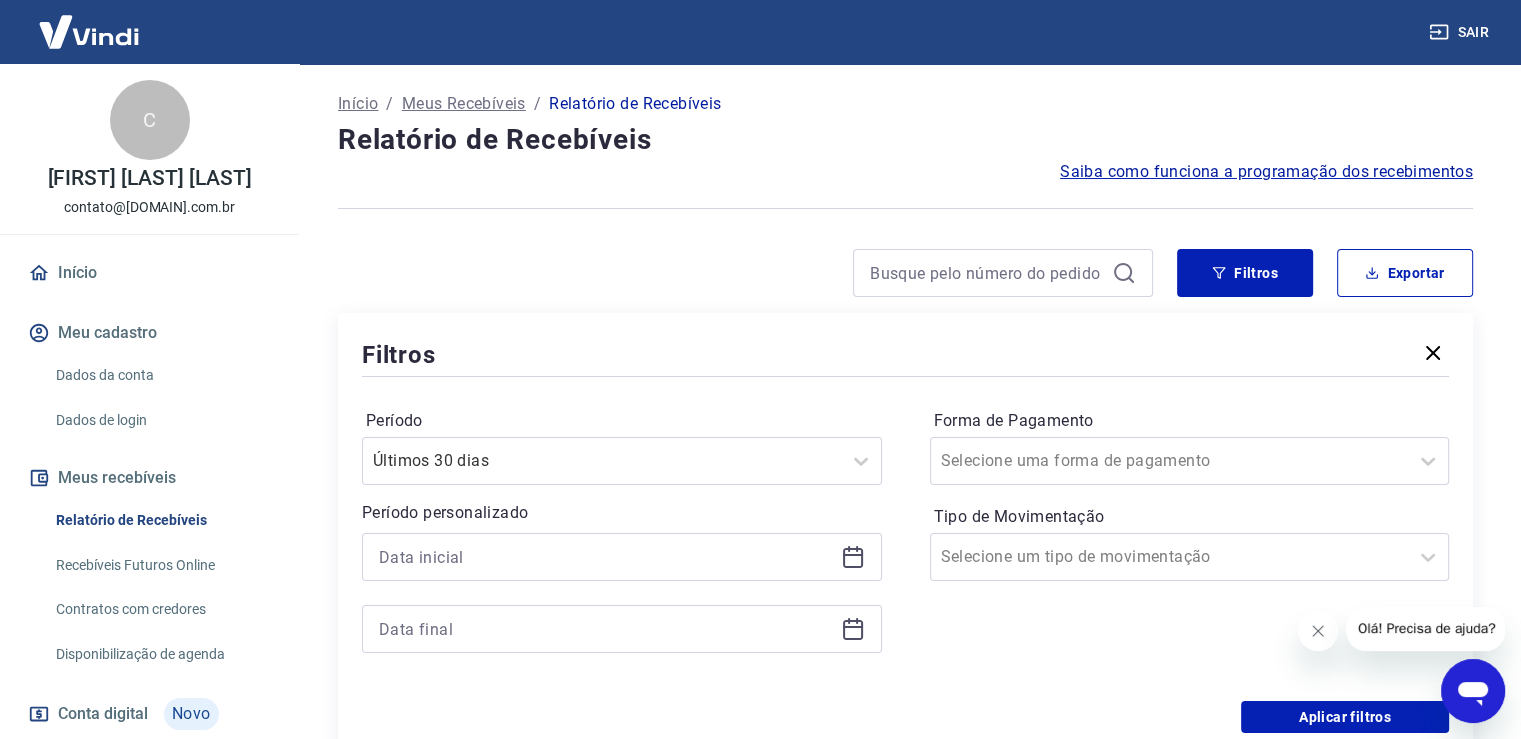 click 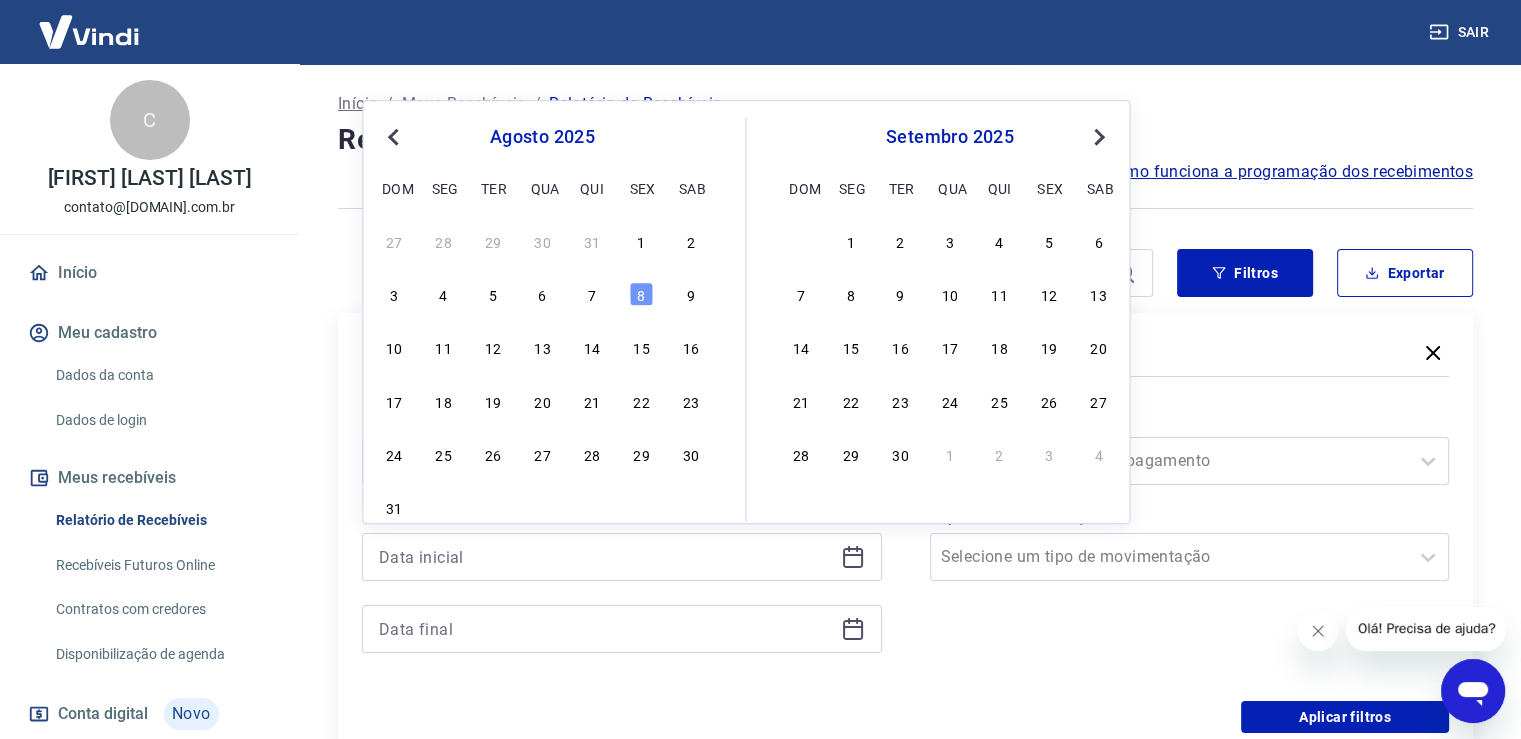 click on "Previous Month" at bounding box center (395, 136) 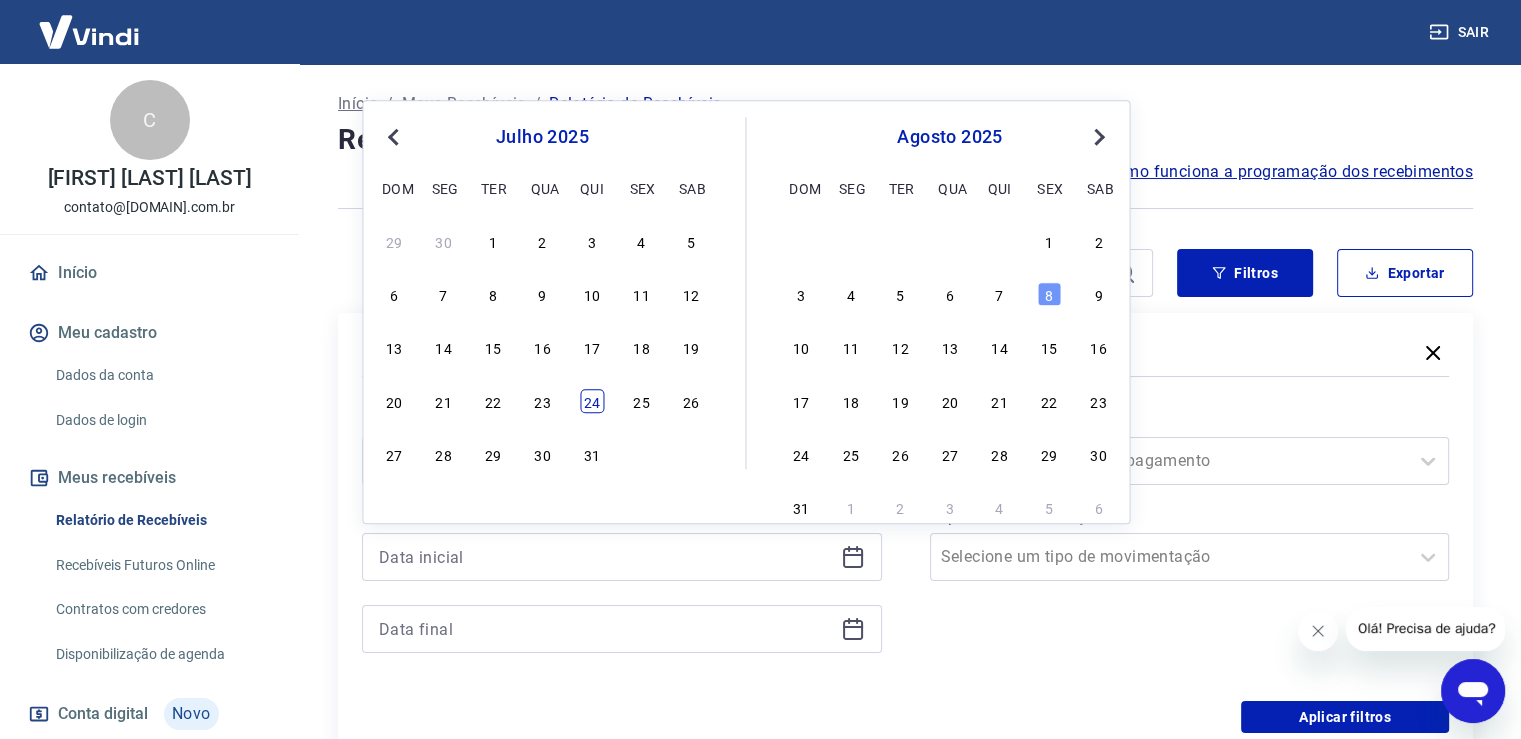 click on "24" at bounding box center (592, 401) 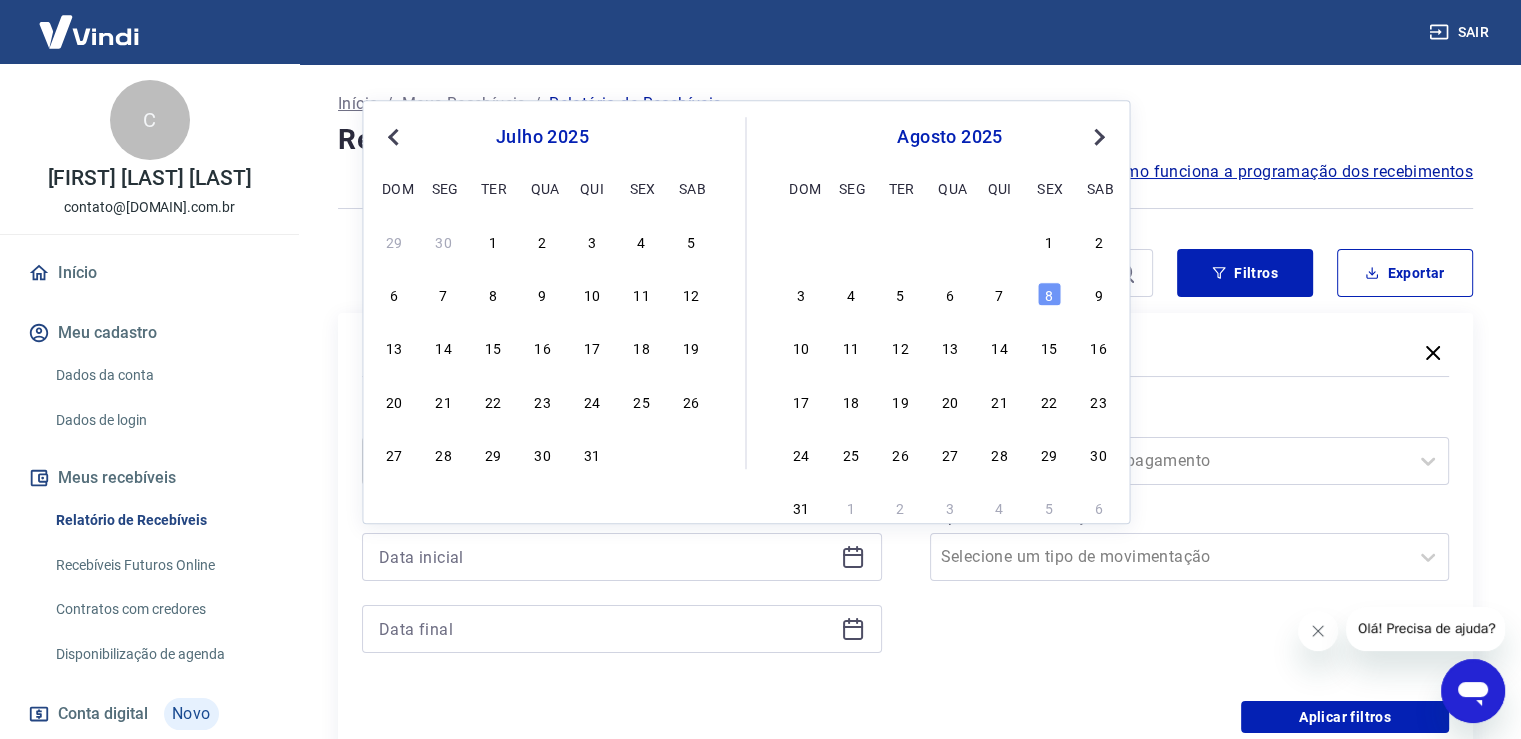 type on "24/07/2025" 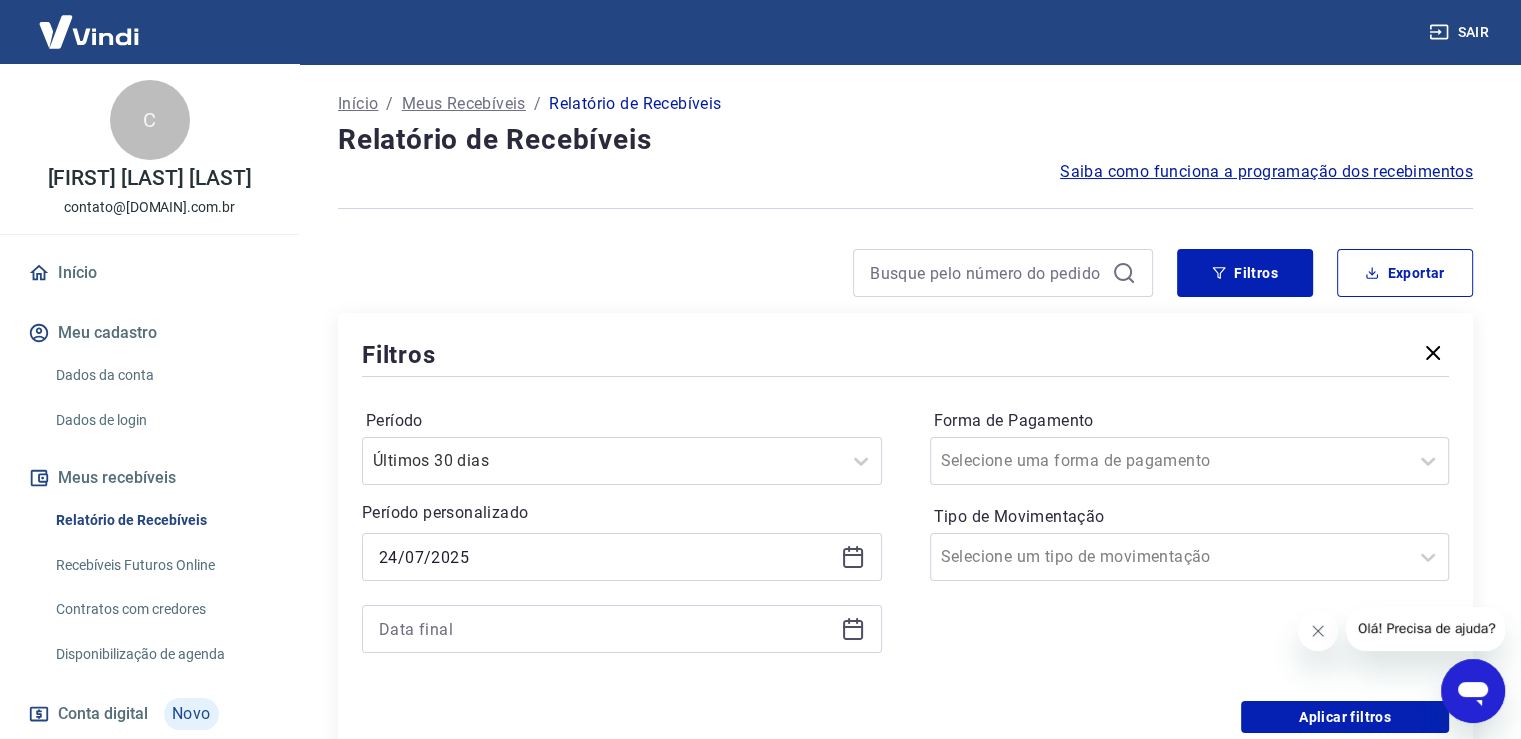 click 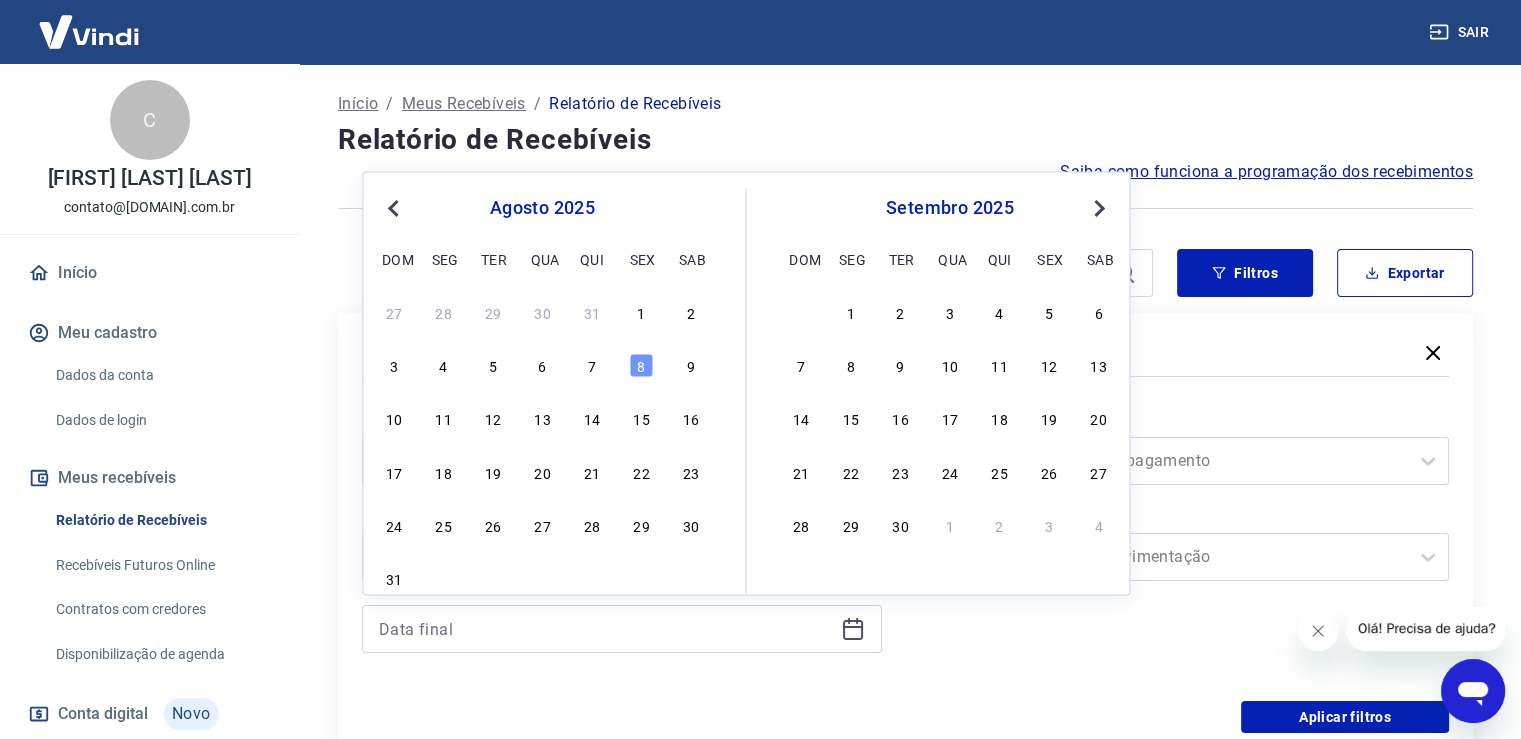 click on "Previous Month" at bounding box center (395, 207) 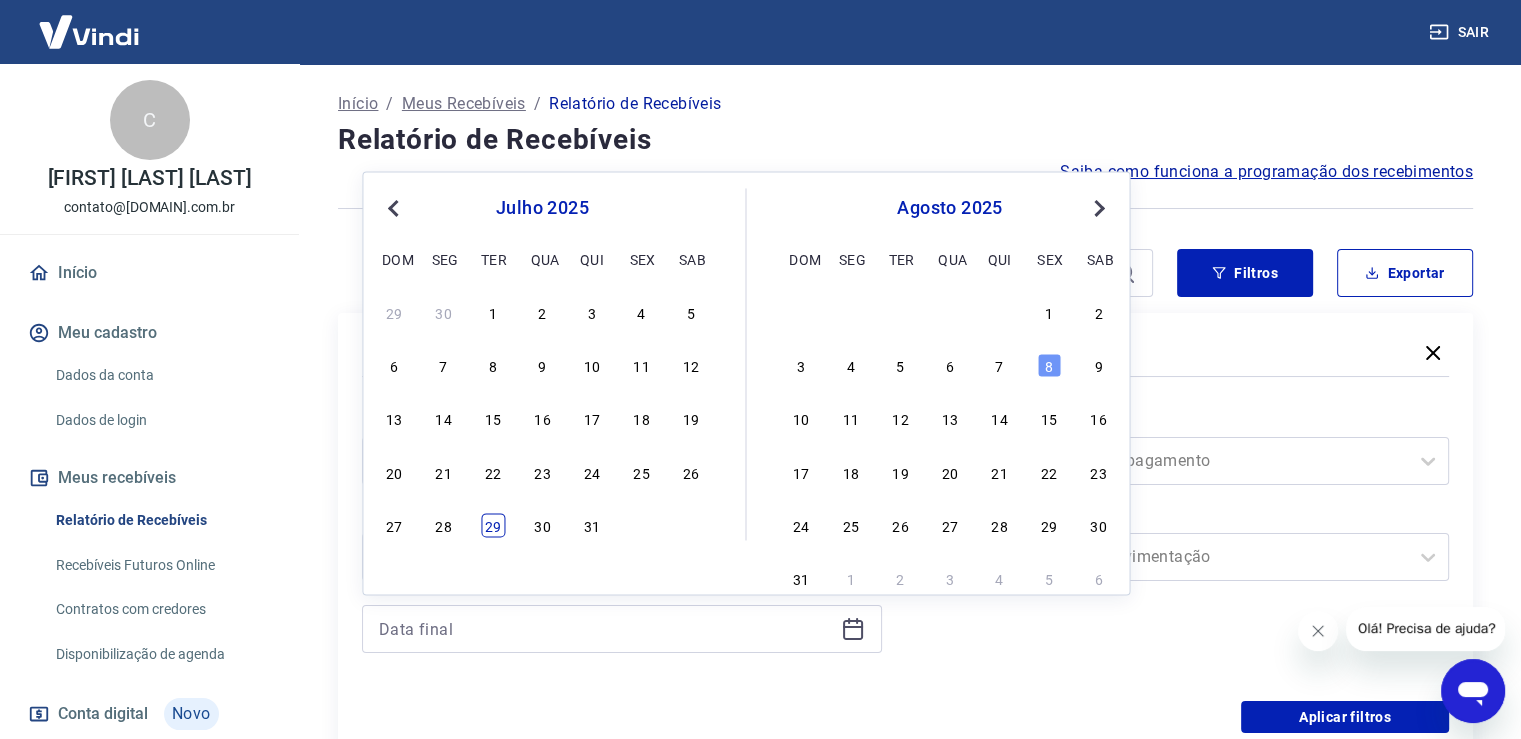 click on "29" at bounding box center [493, 525] 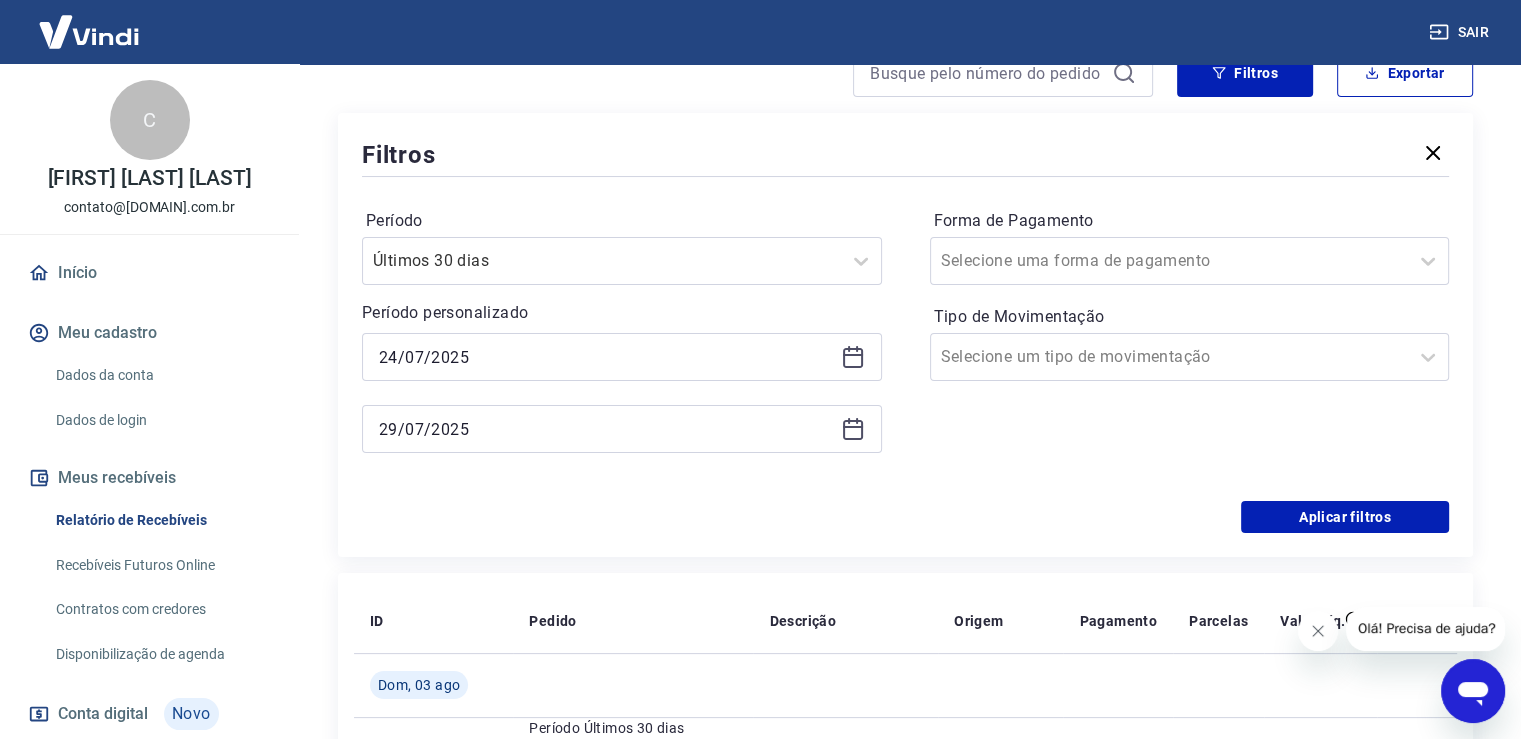 scroll, scrollTop: 300, scrollLeft: 0, axis: vertical 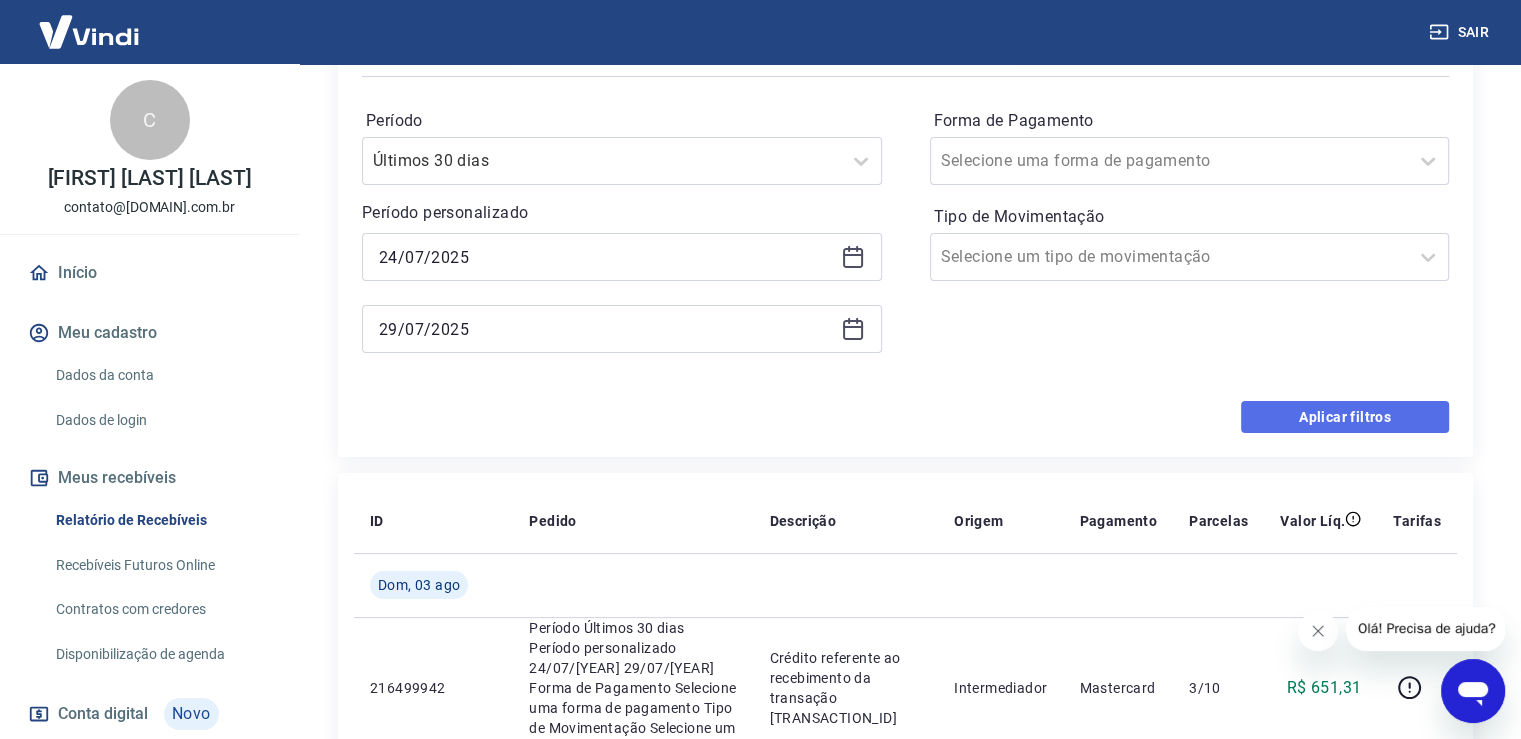 click on "Aplicar filtros" at bounding box center (1345, 417) 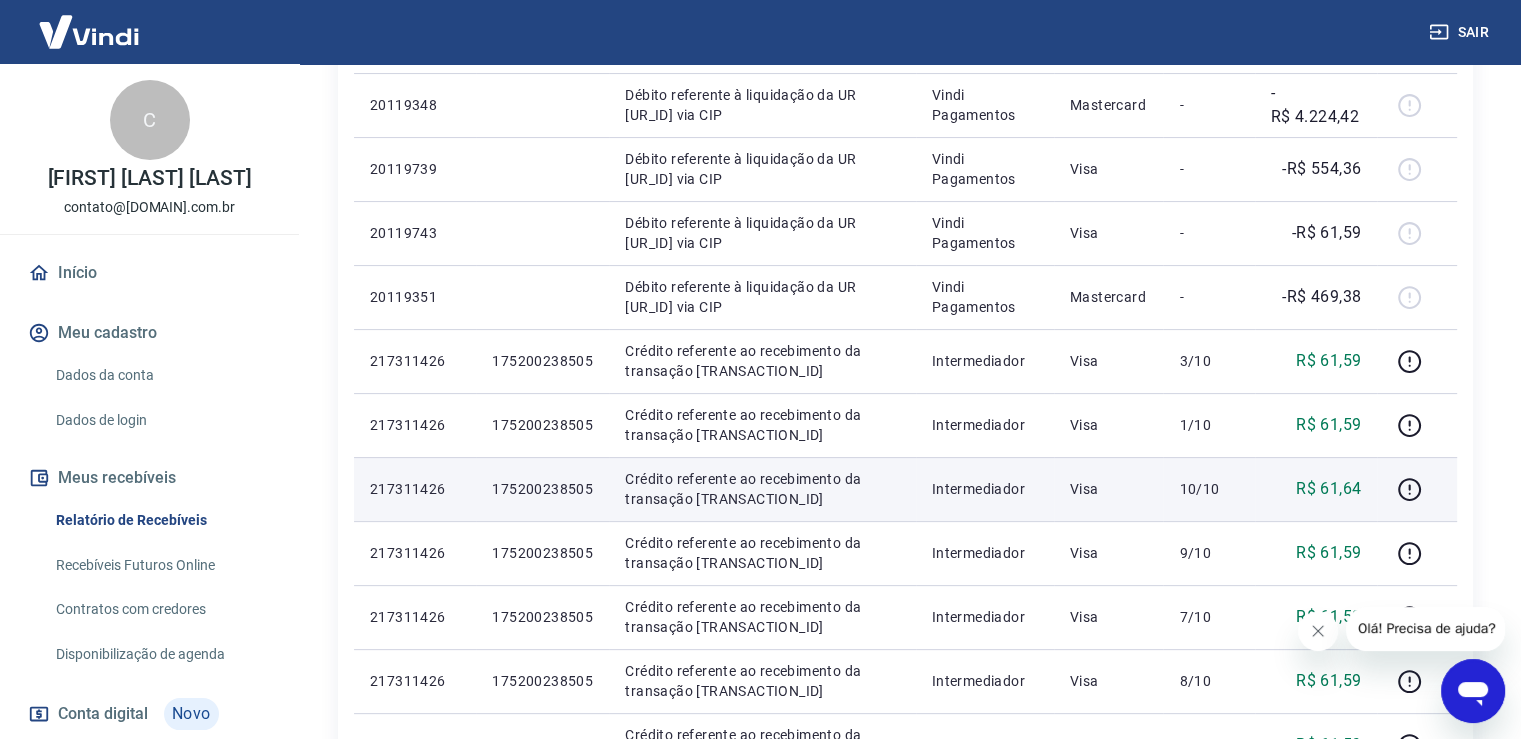 scroll, scrollTop: 300, scrollLeft: 0, axis: vertical 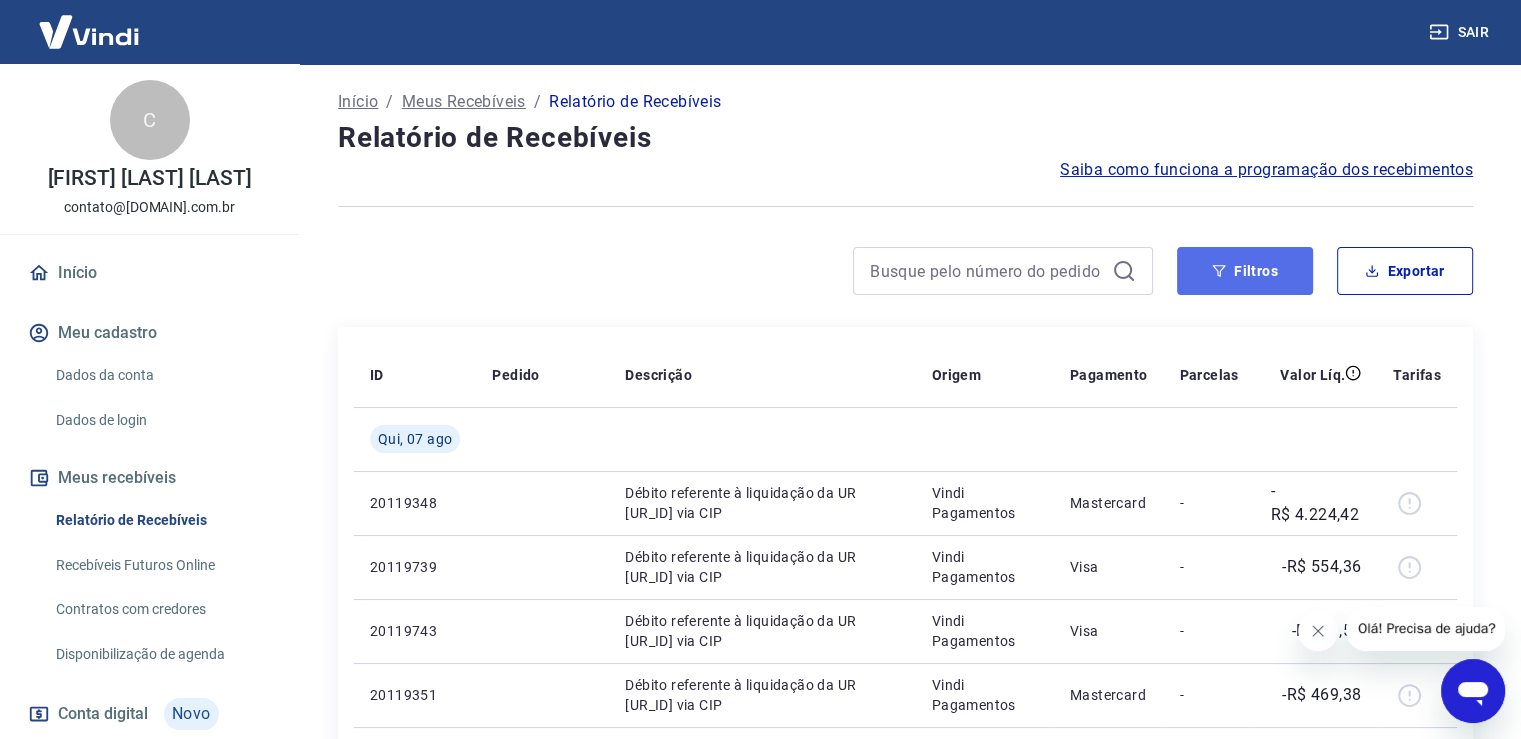 click on "Filtros" at bounding box center (1245, 271) 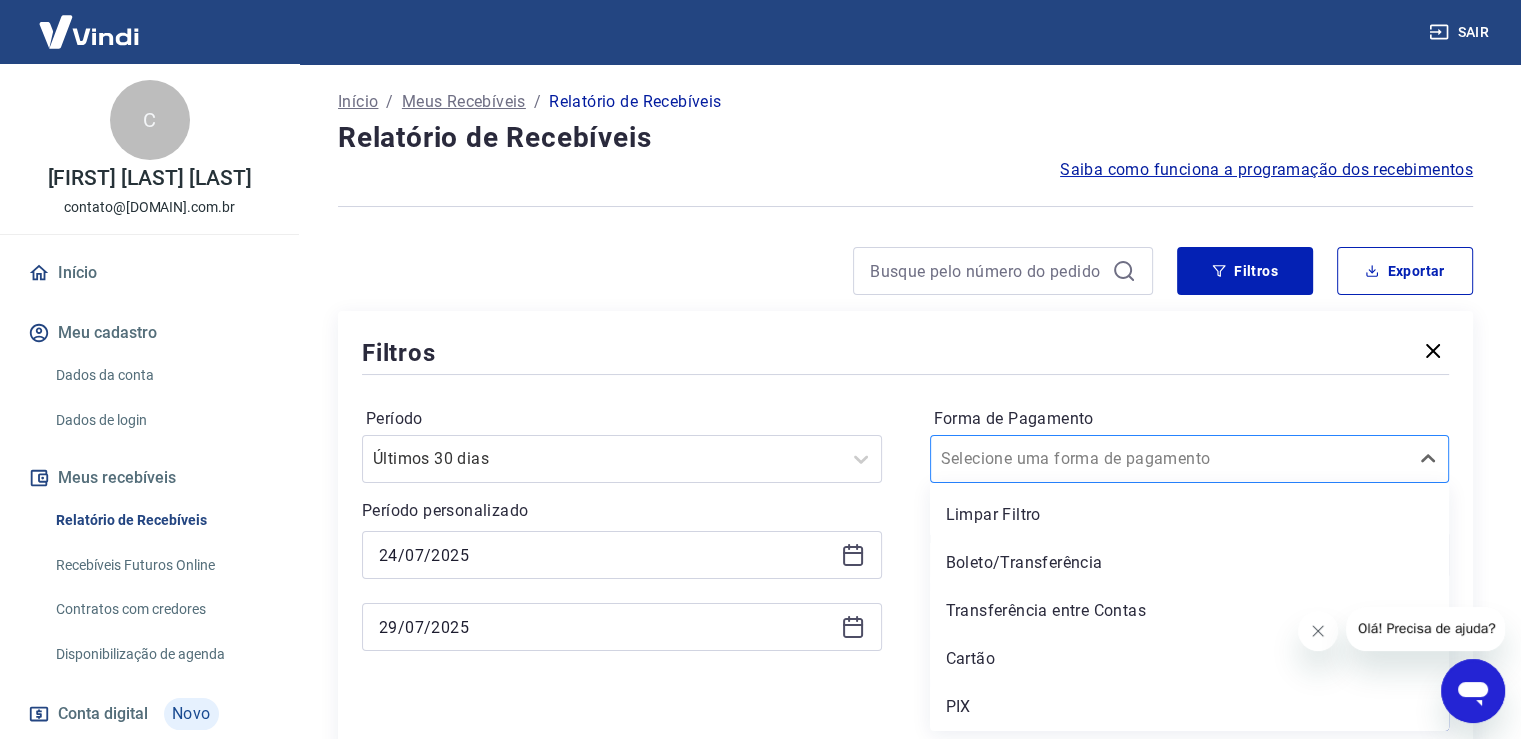 click on "Forma de Pagamento" at bounding box center [1042, 459] 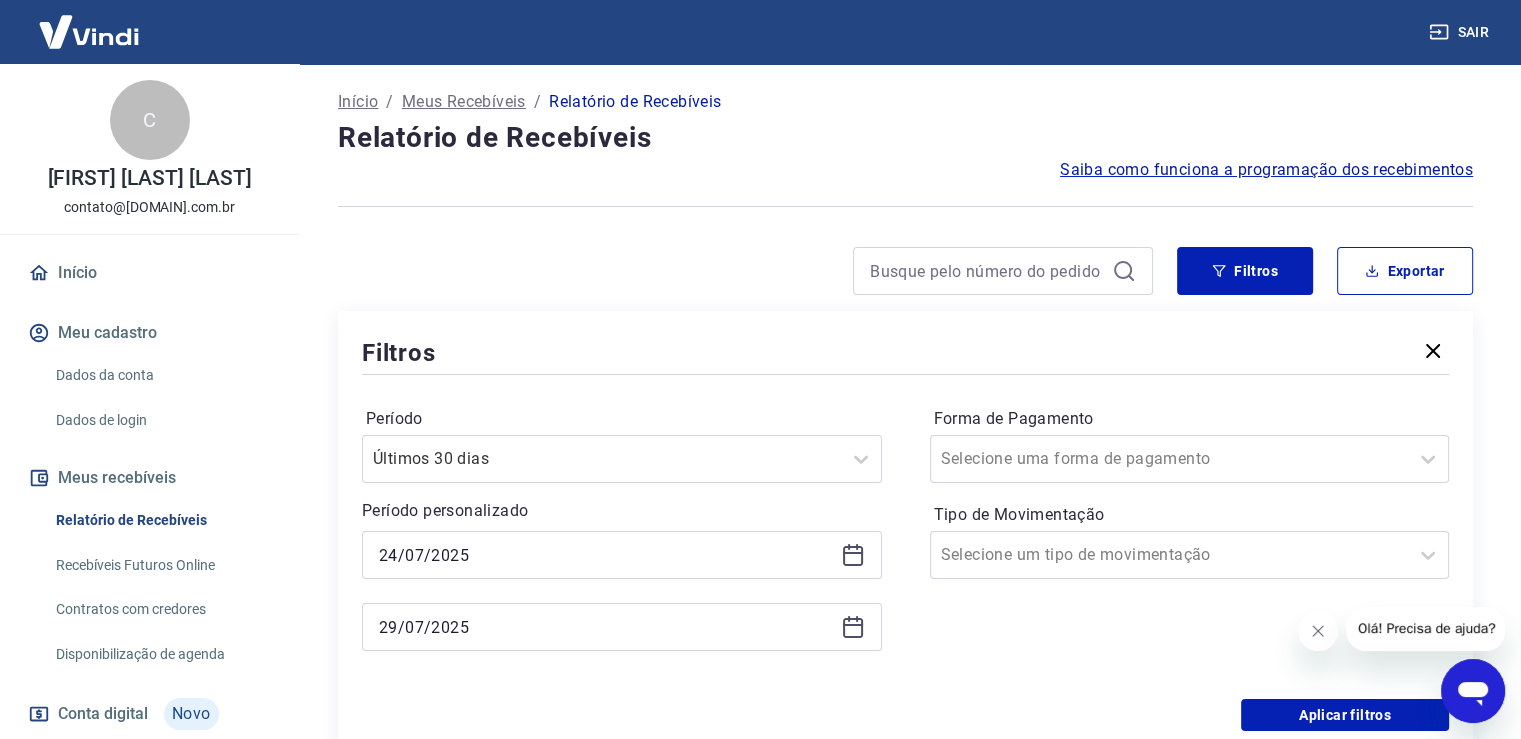 click on "Período Últimos 30 dias Período personalizado 24/07/[YEAR] 29/07/[YEAR] Forma de Pagamento Selecione uma forma de pagamento Tipo de Movimentação Selecione um tipo de movimentação" at bounding box center (905, 539) 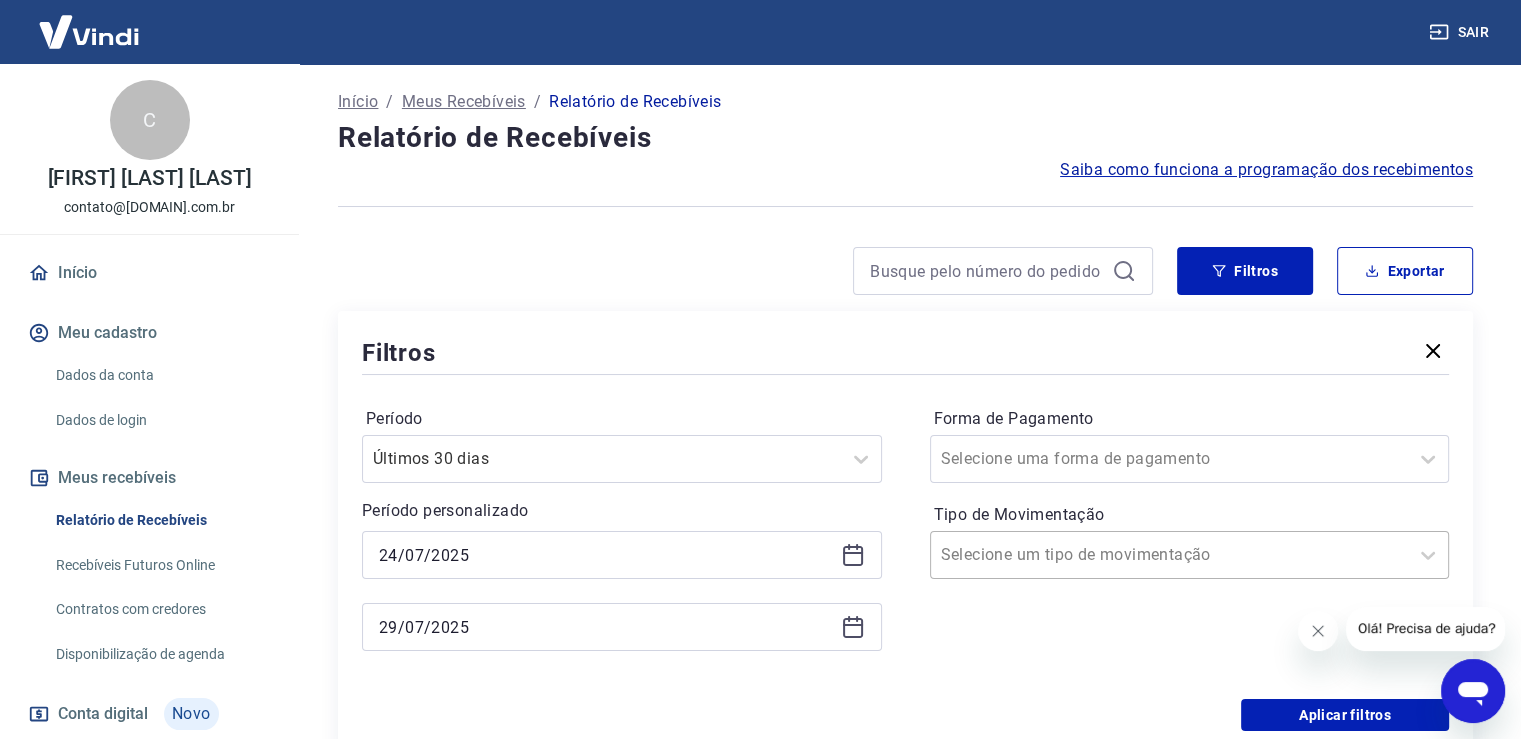 click on "Tipo de Movimentação" at bounding box center [1042, 555] 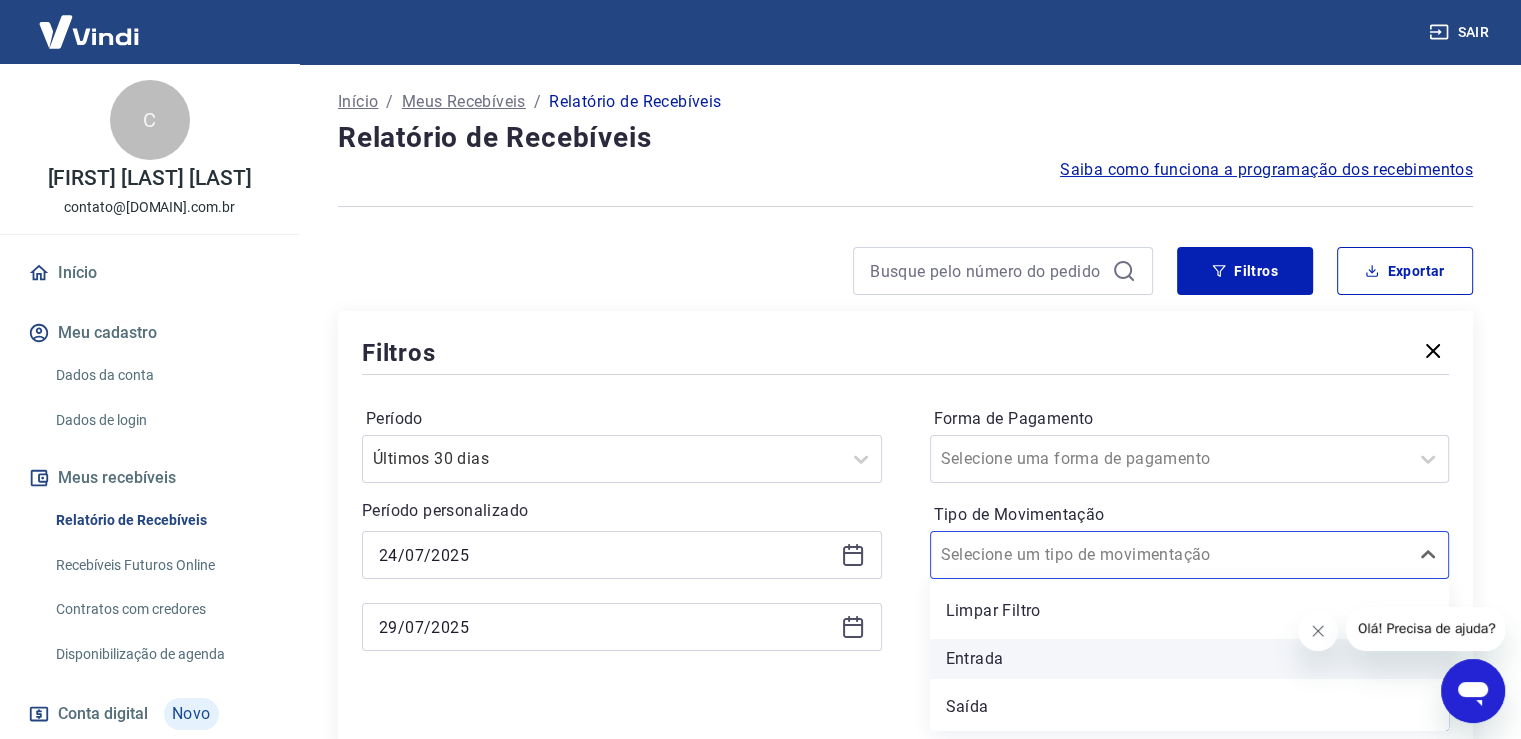 scroll, scrollTop: 102, scrollLeft: 0, axis: vertical 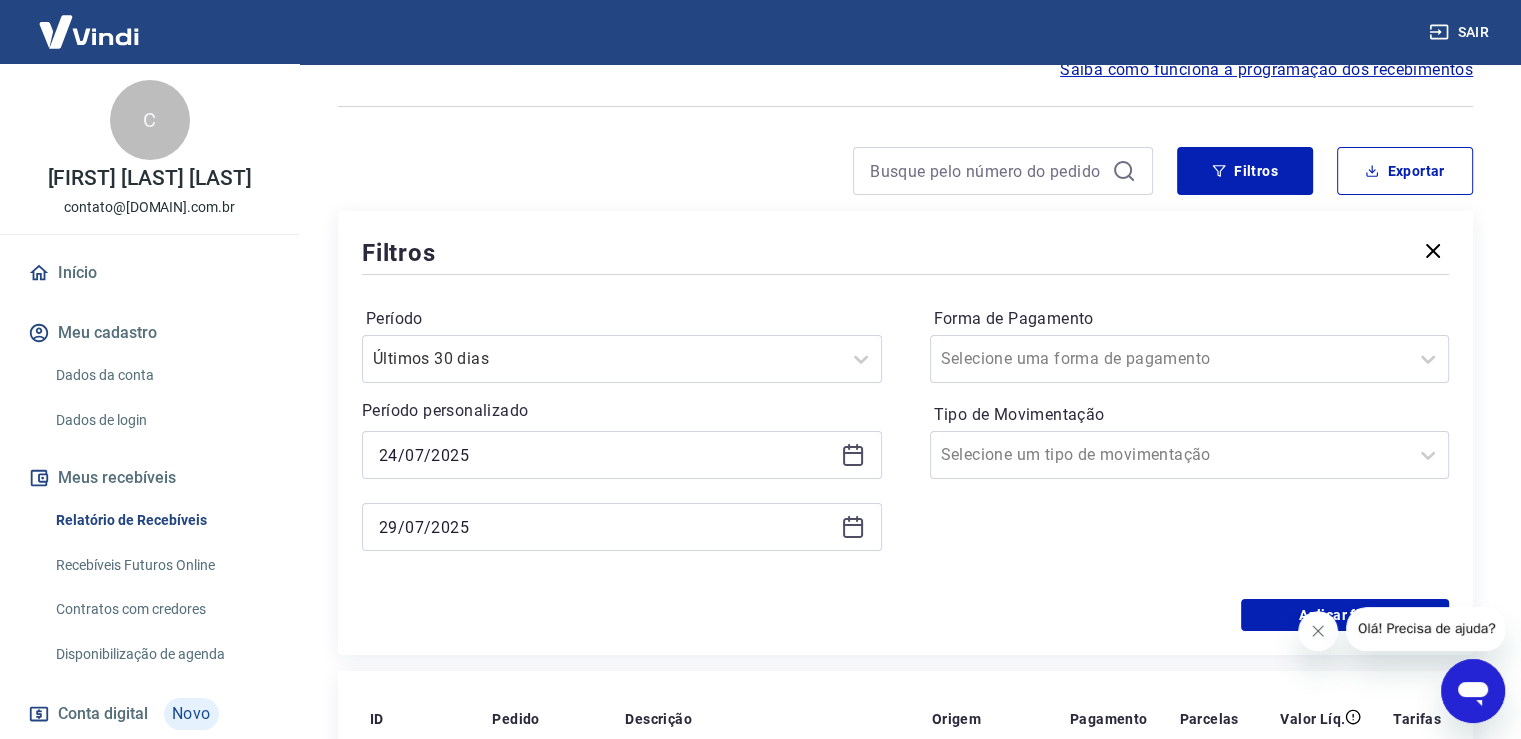 click on "Período Últimos 30 dias Período personalizado 24/07/[YEAR] 29/07/[YEAR] Forma de Pagamento Selecione uma forma de pagamento Tipo de Movimentação Selecione um tipo de movimentação" at bounding box center [905, 439] 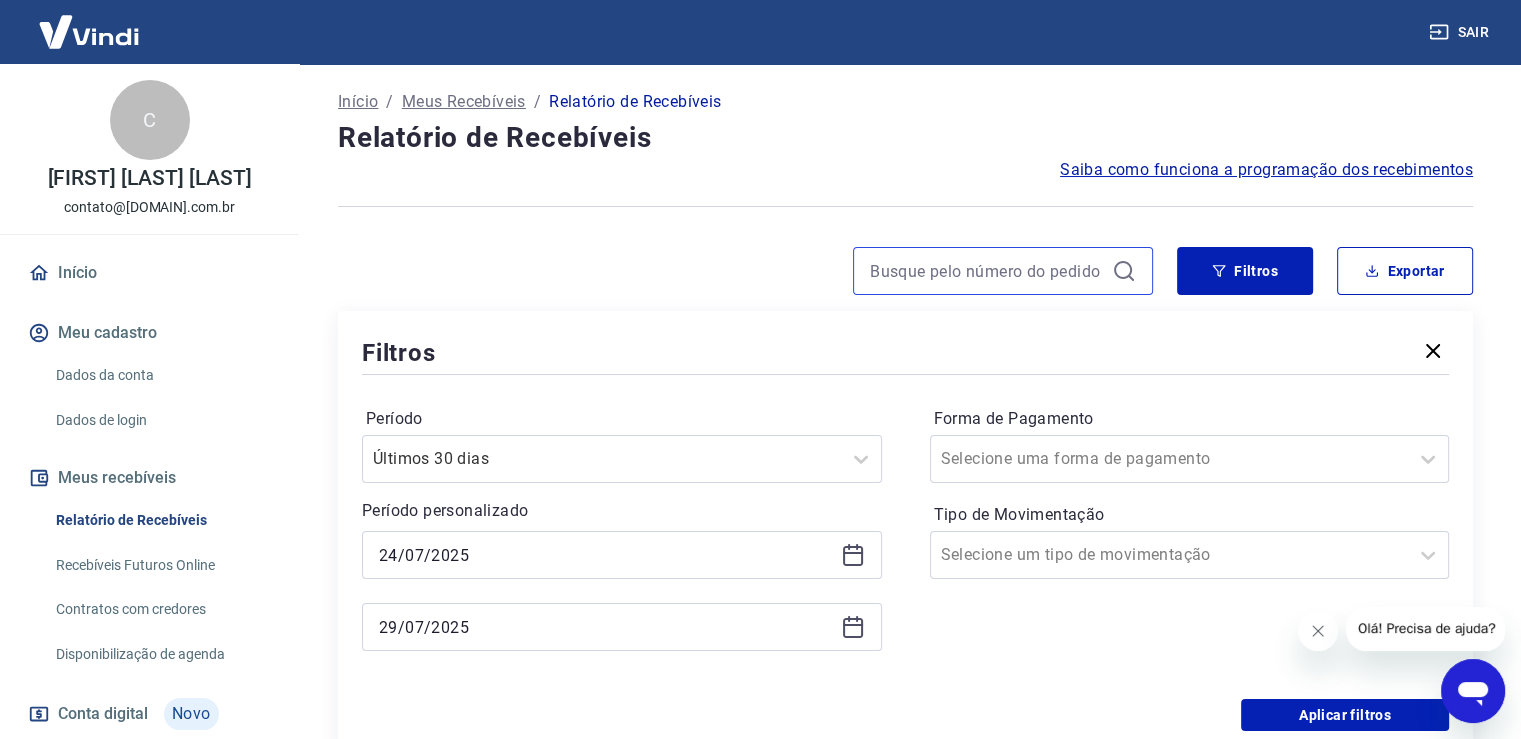 click at bounding box center (987, 271) 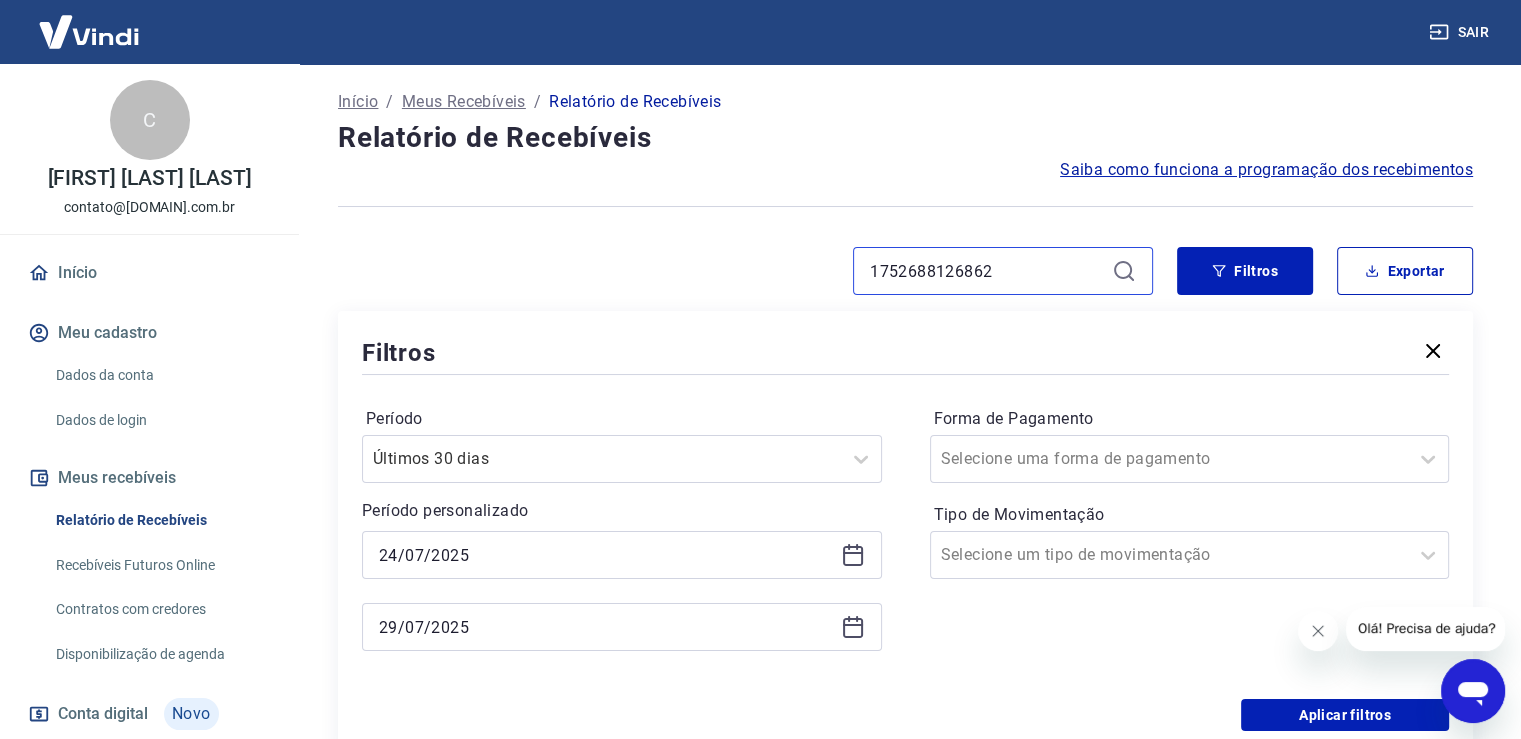 type on "1752688126862" 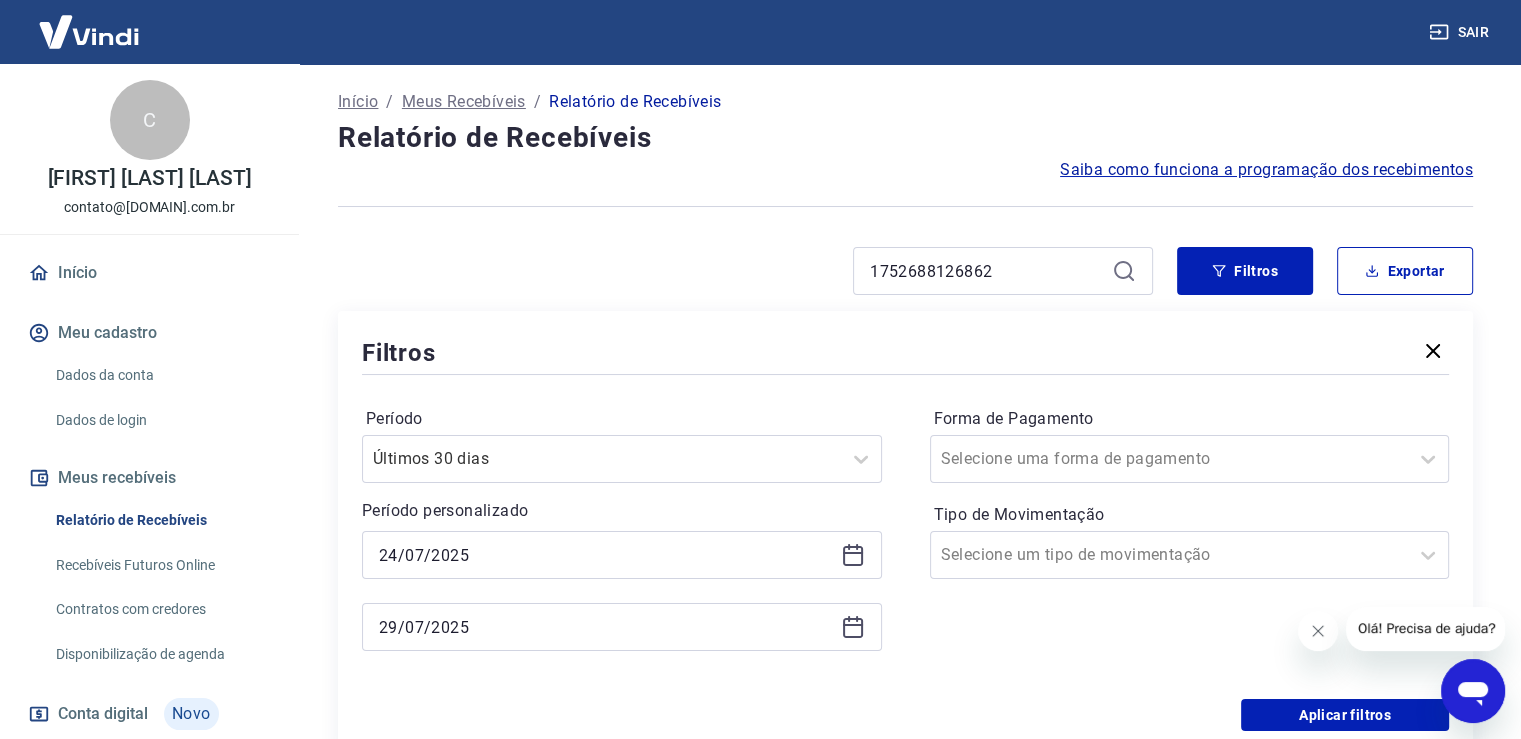 click on "1752688126862" at bounding box center (1003, 271) 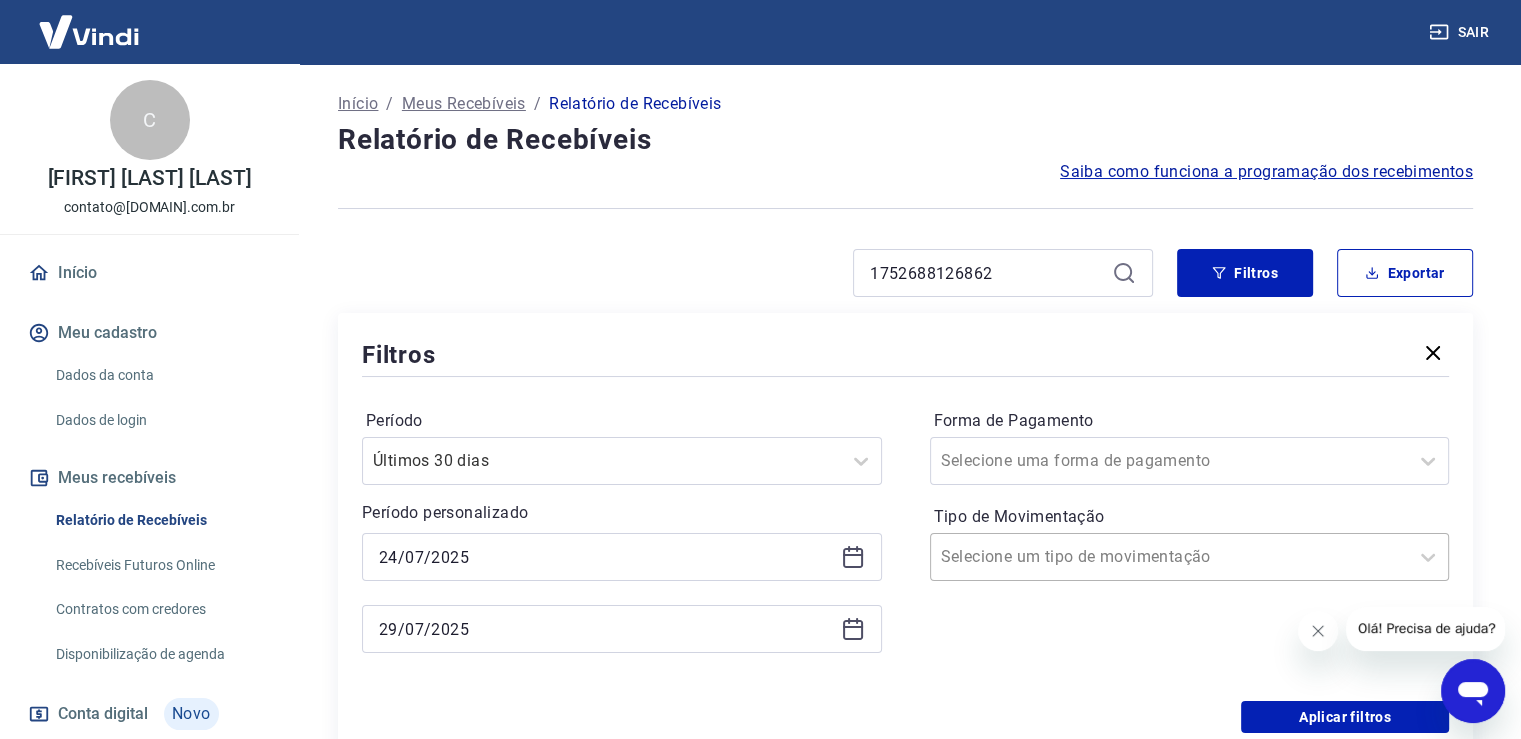 scroll, scrollTop: 200, scrollLeft: 0, axis: vertical 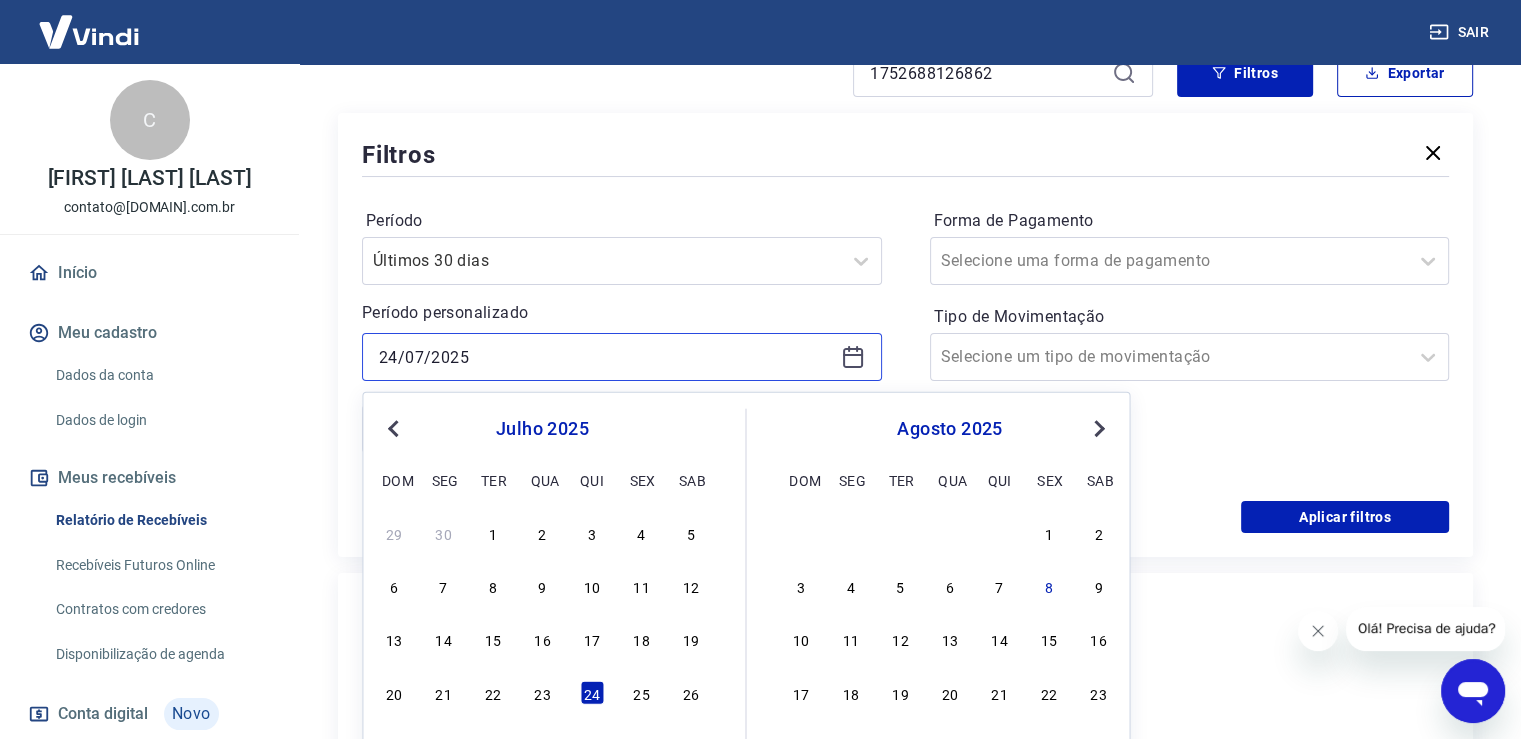 click on "24/07/2025" at bounding box center [606, 357] 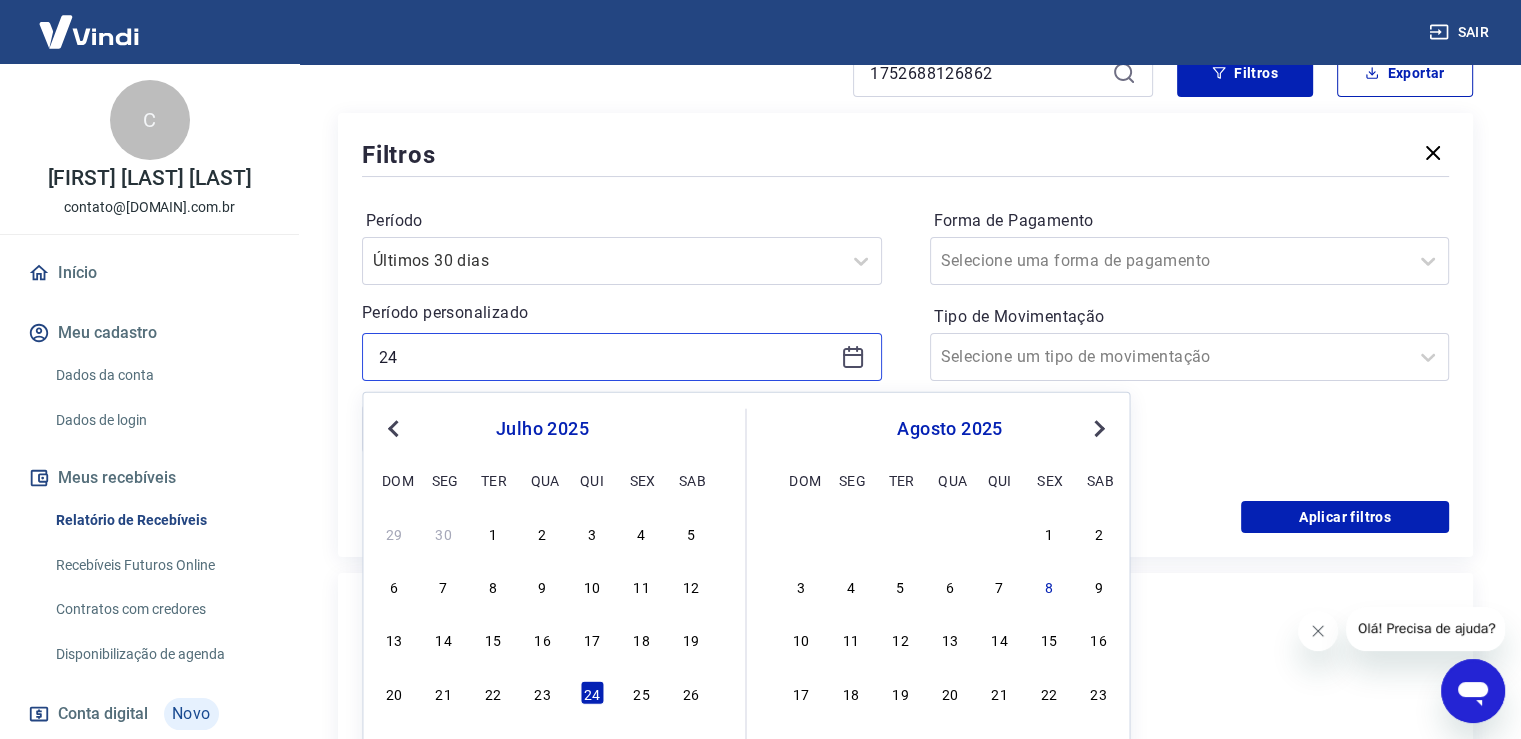 type on "2" 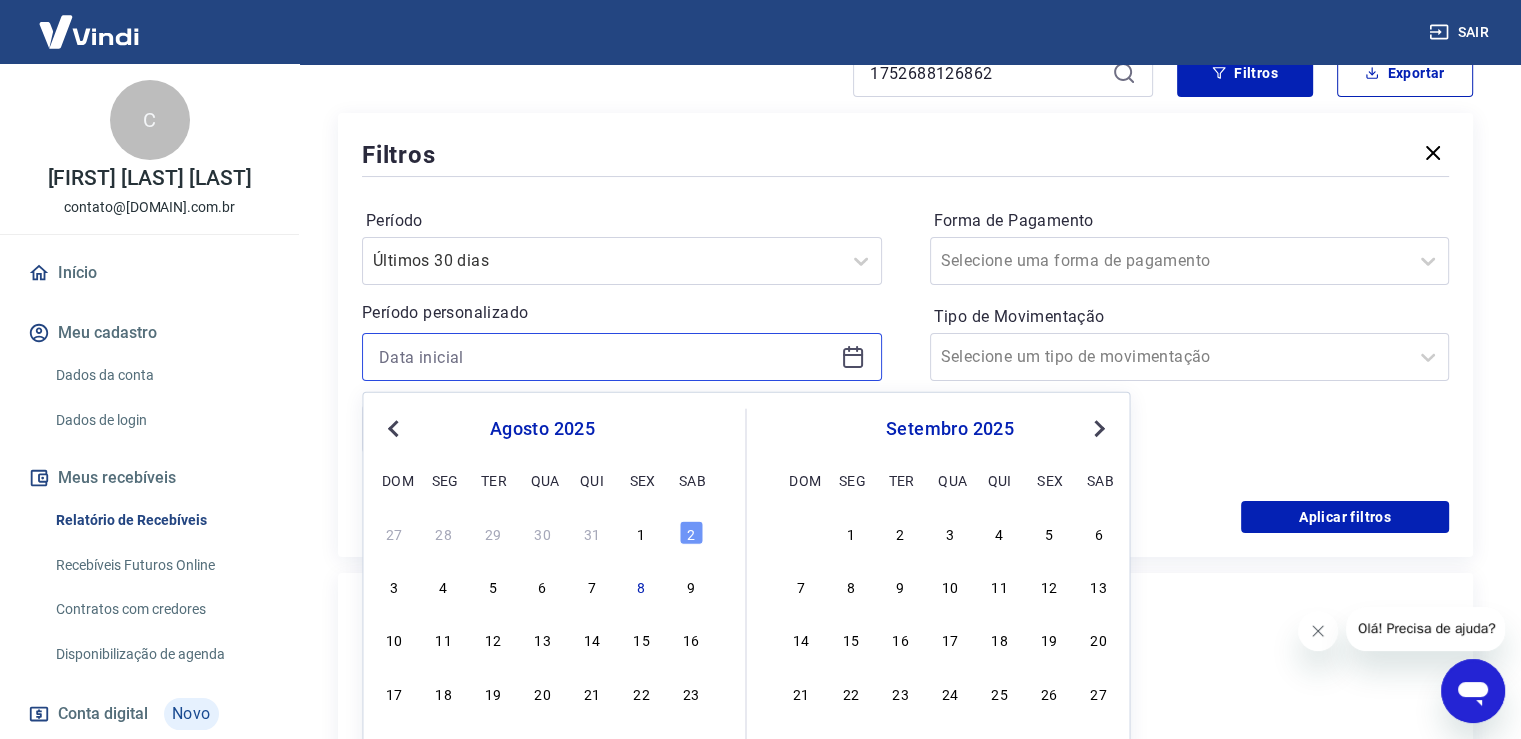 type 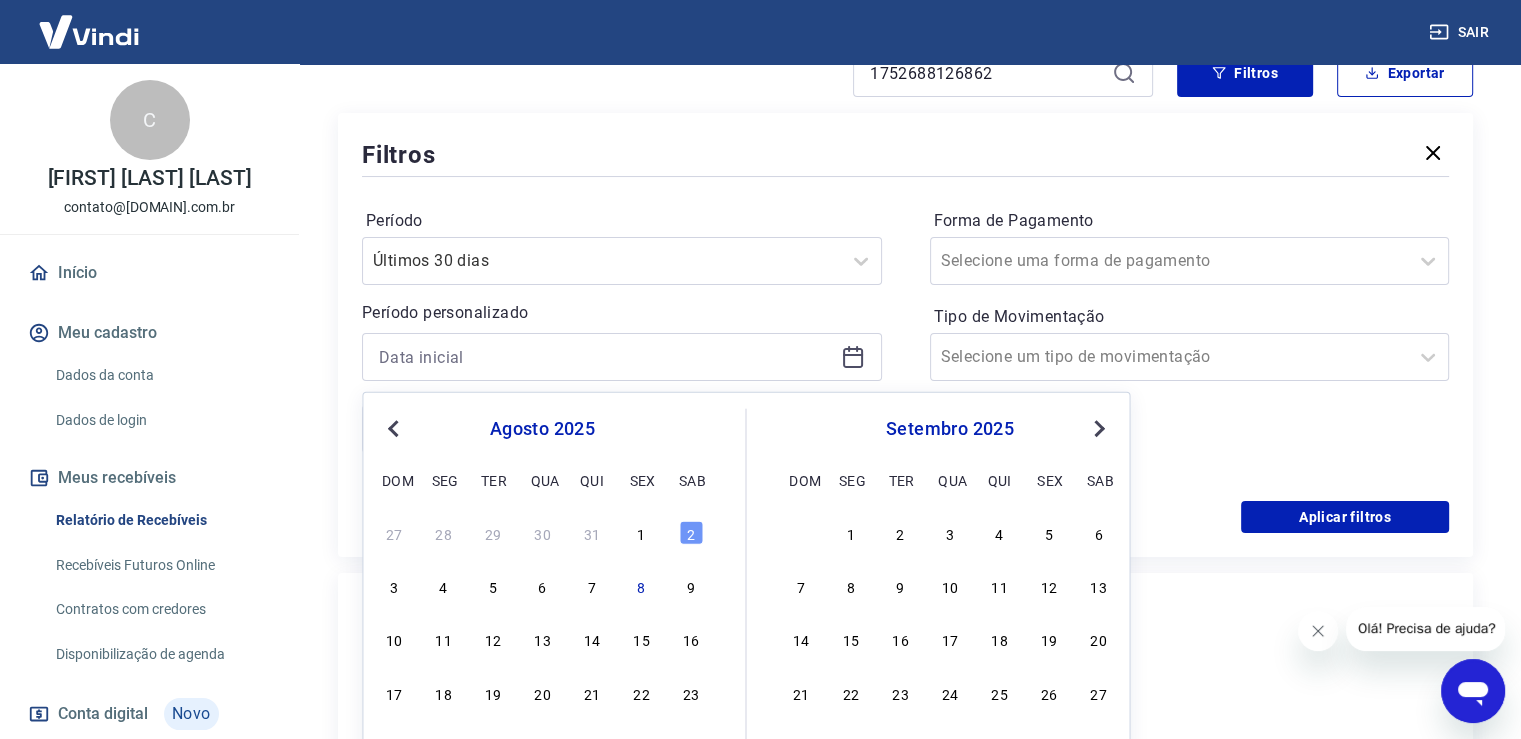 click on "Período Últimos 30 dias Período personalizado Previous Month Next Month agosto [YEAR] dom seg ter qua qui sex sab 27 28 29 30 31 1 2 3 4 5 6 7 8 9 10 11 12 13 14 15 16 17 18 19 20 21 22 23 24 25 26 27 28 29 30 31 setembro [YEAR] dom seg ter qua qui sex sab 1 2 3 4 5 6 7 8 9 10 11 12 13 14 15 16 17 18 19 20 21 22 23 24 25 26 27 28 29 30 1 2 3 4 29/07/[YEAR]" at bounding box center [622, 341] 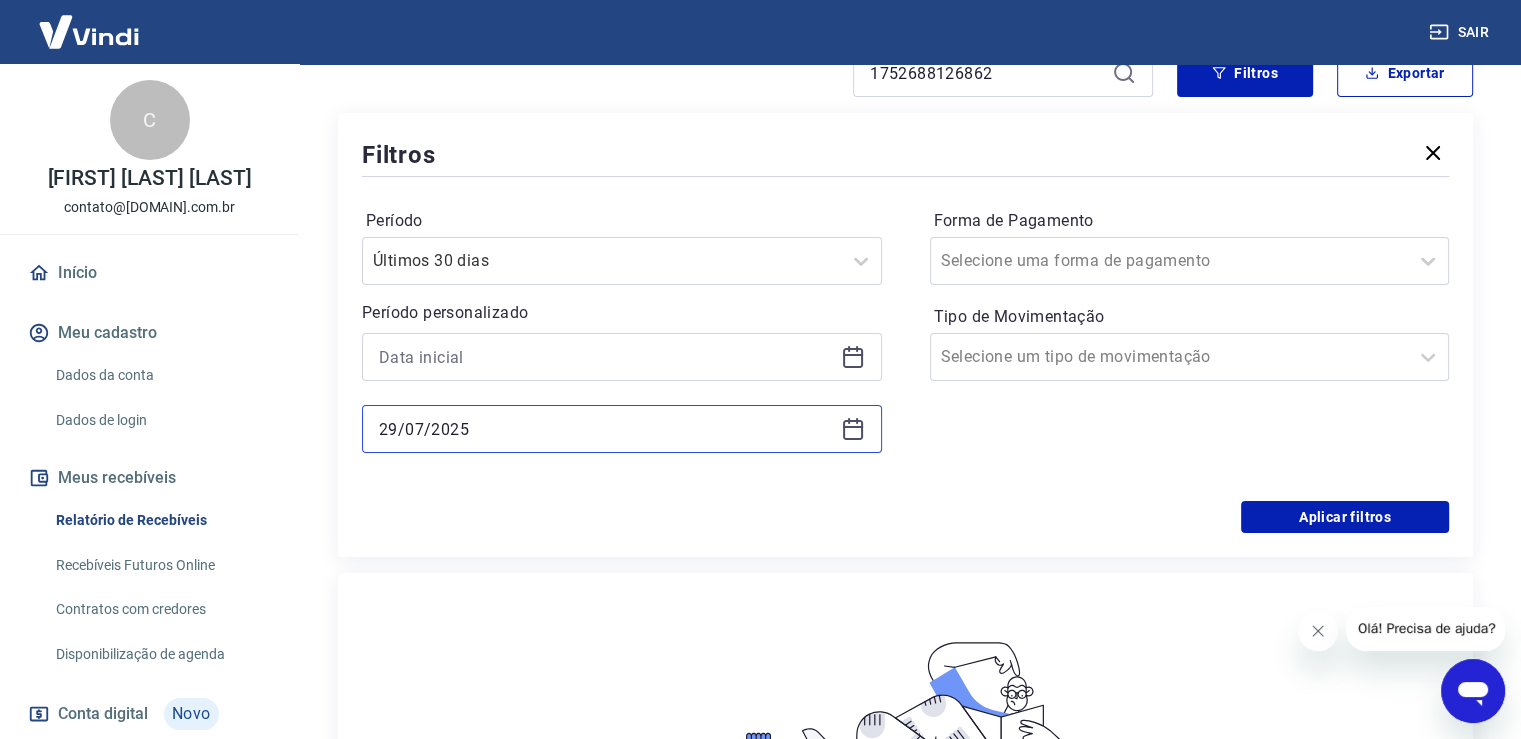 click on "29/07/2025" at bounding box center [606, 429] 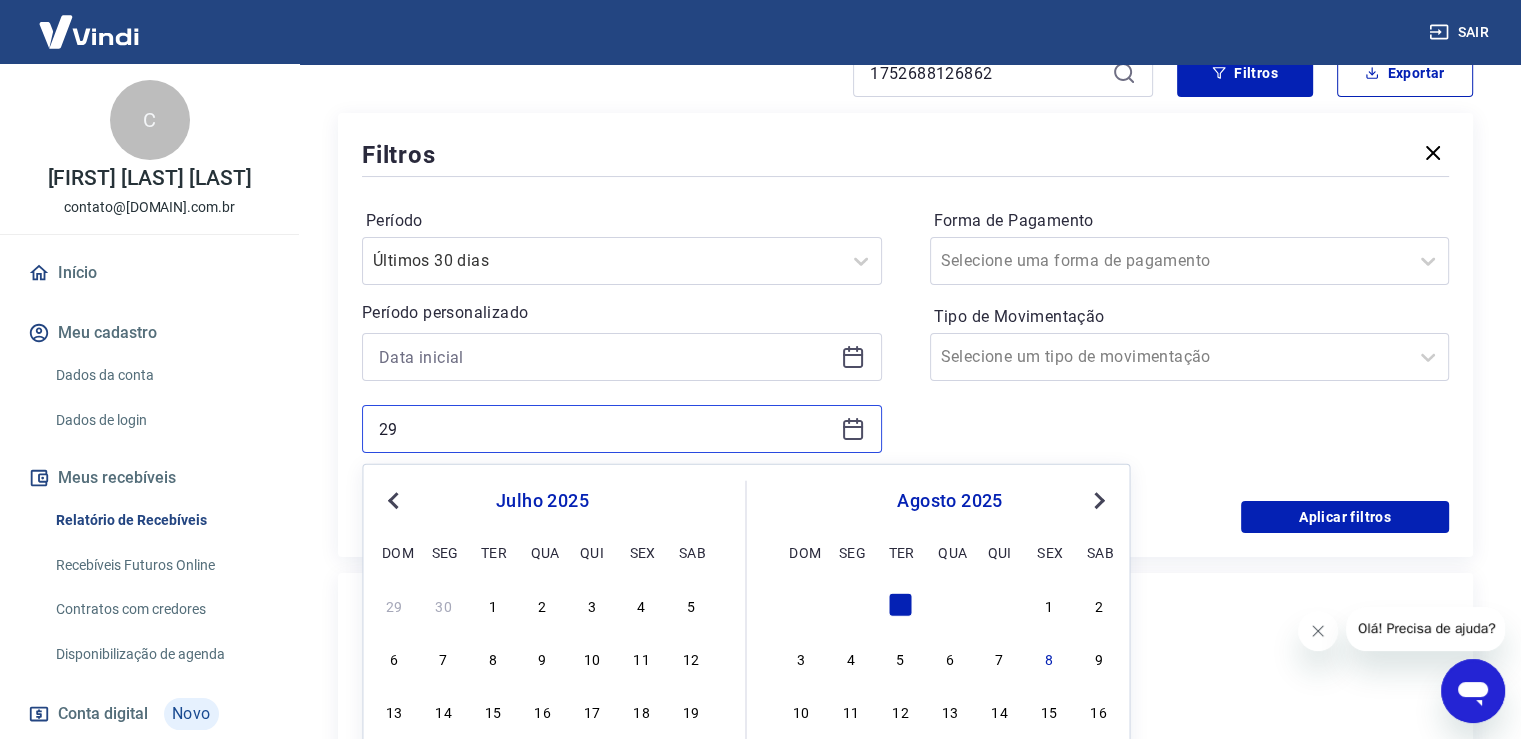 type on "2" 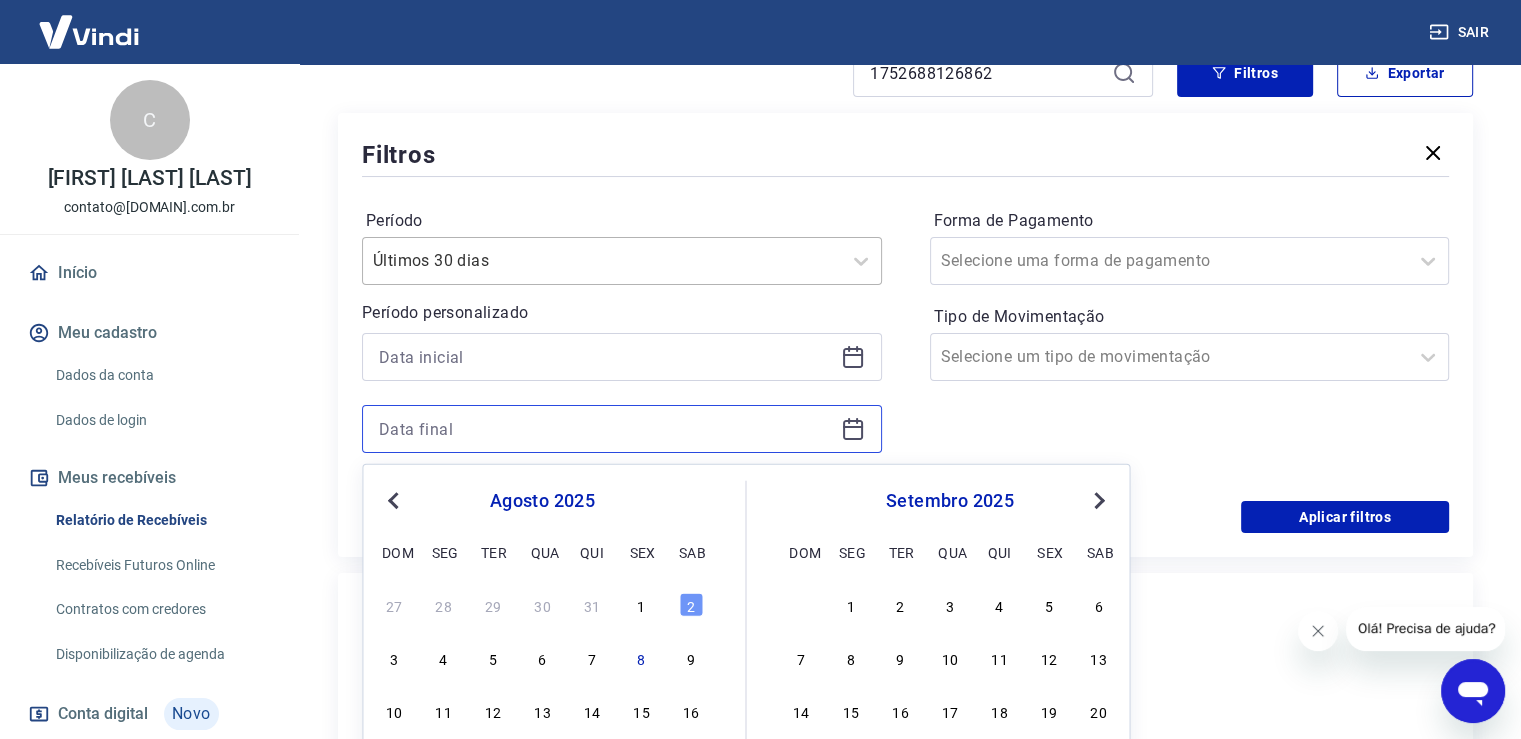 type 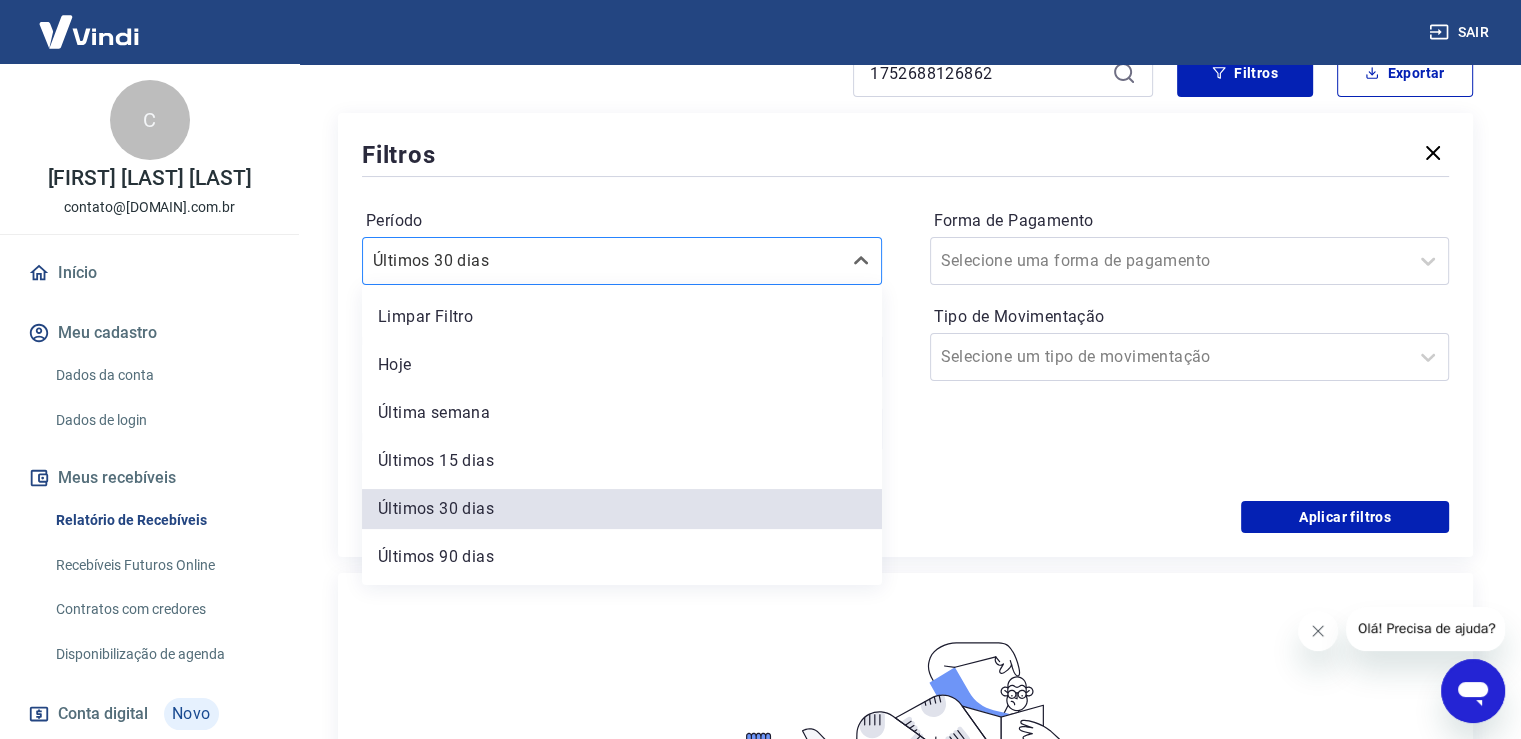 click at bounding box center (602, 261) 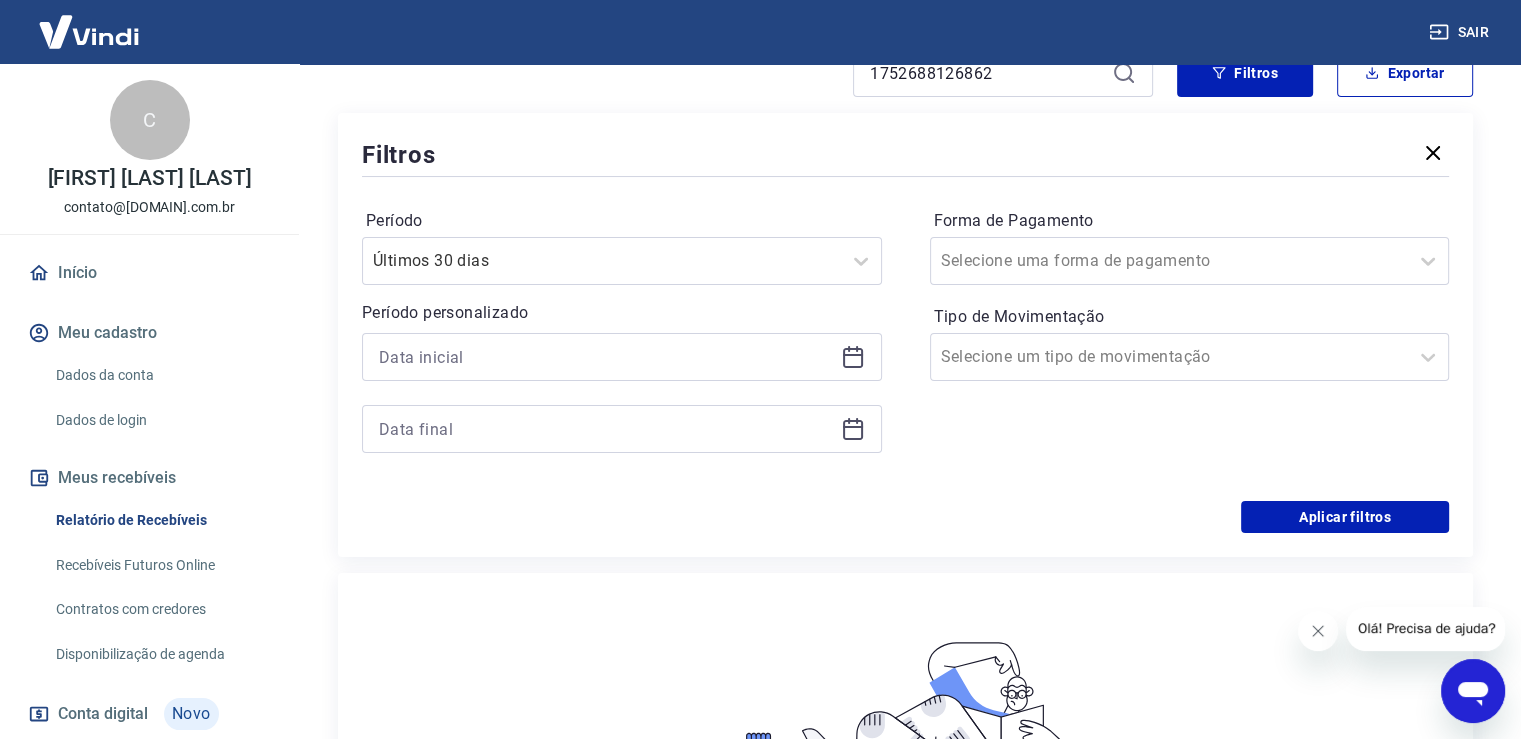 click on "Início / Meus Recebíveis / Relatório de Recebíveis Relatório de Recebíveis Saiba como funciona a programação dos recebimentos Saiba como funciona a programação dos recebimentos [RECEIVABLES_ID] Filtros Exportar Filtros Período Últimos 30 dias Período personalizado Forma de Pagamento Selecione uma forma de pagamento Tipo de Movimentação Selecione um tipo de movimentação Aplicar filtros Não há itens registrados ainda. Quando houver itens registrados, eles serão exibidos aqui. Extratos Antigos Para ver lançamentos de recebíveis retroativos ao lançamento do extrato unificado, você pode acessar os extratos antigos por meio de pagamento (Pix e Cartões). Acesse Extratos Antigos" at bounding box center [905, 507] 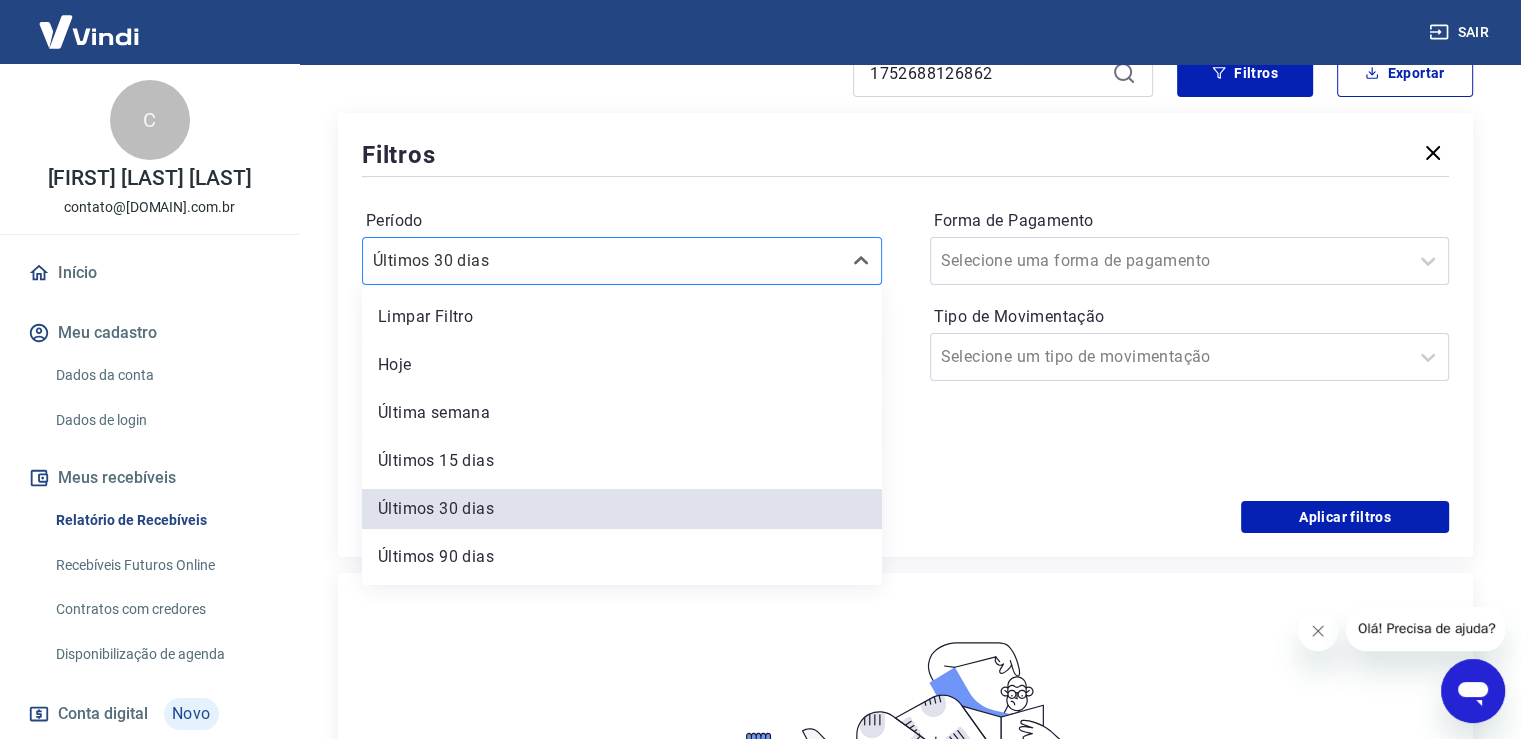 click at bounding box center (602, 261) 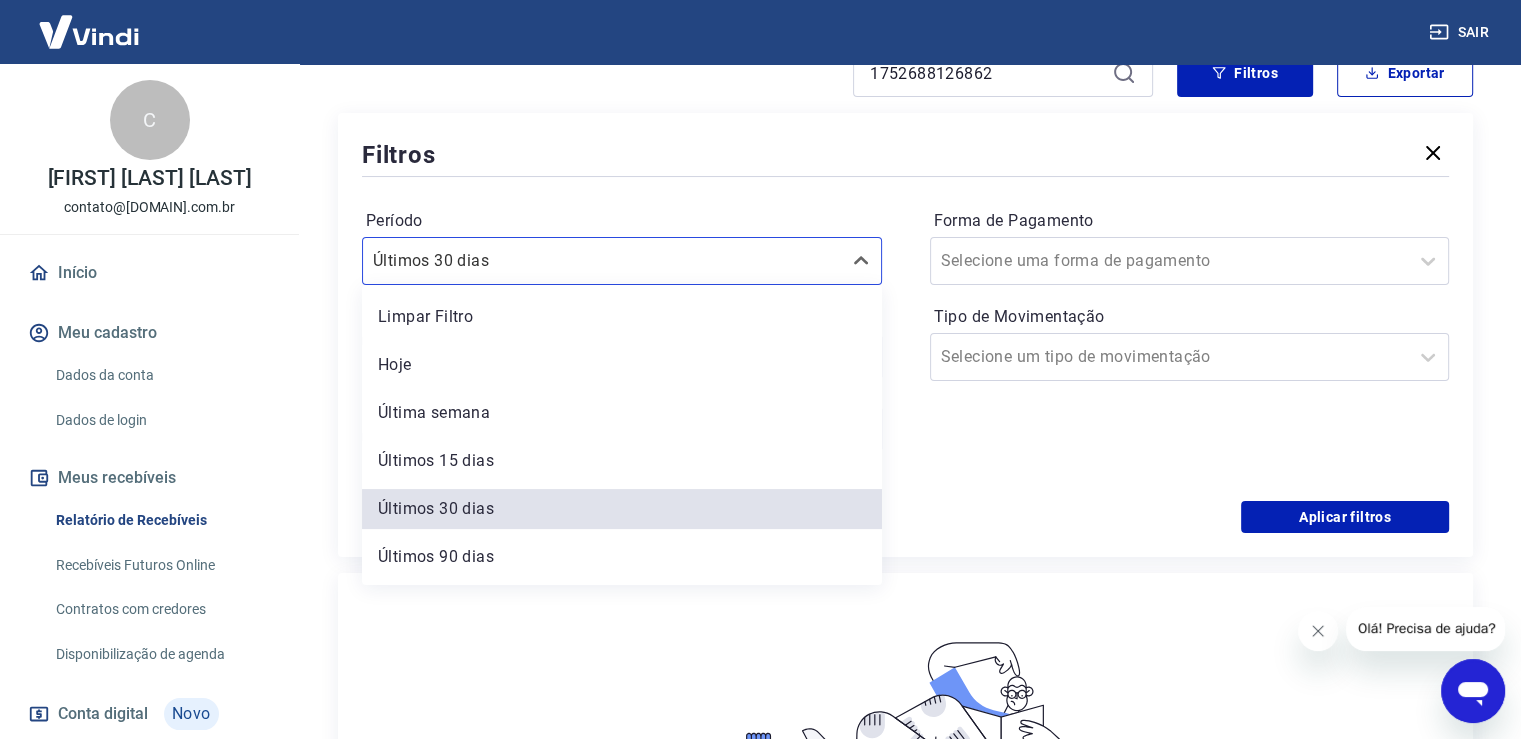 click on "Aplicar filtros" at bounding box center [905, 517] 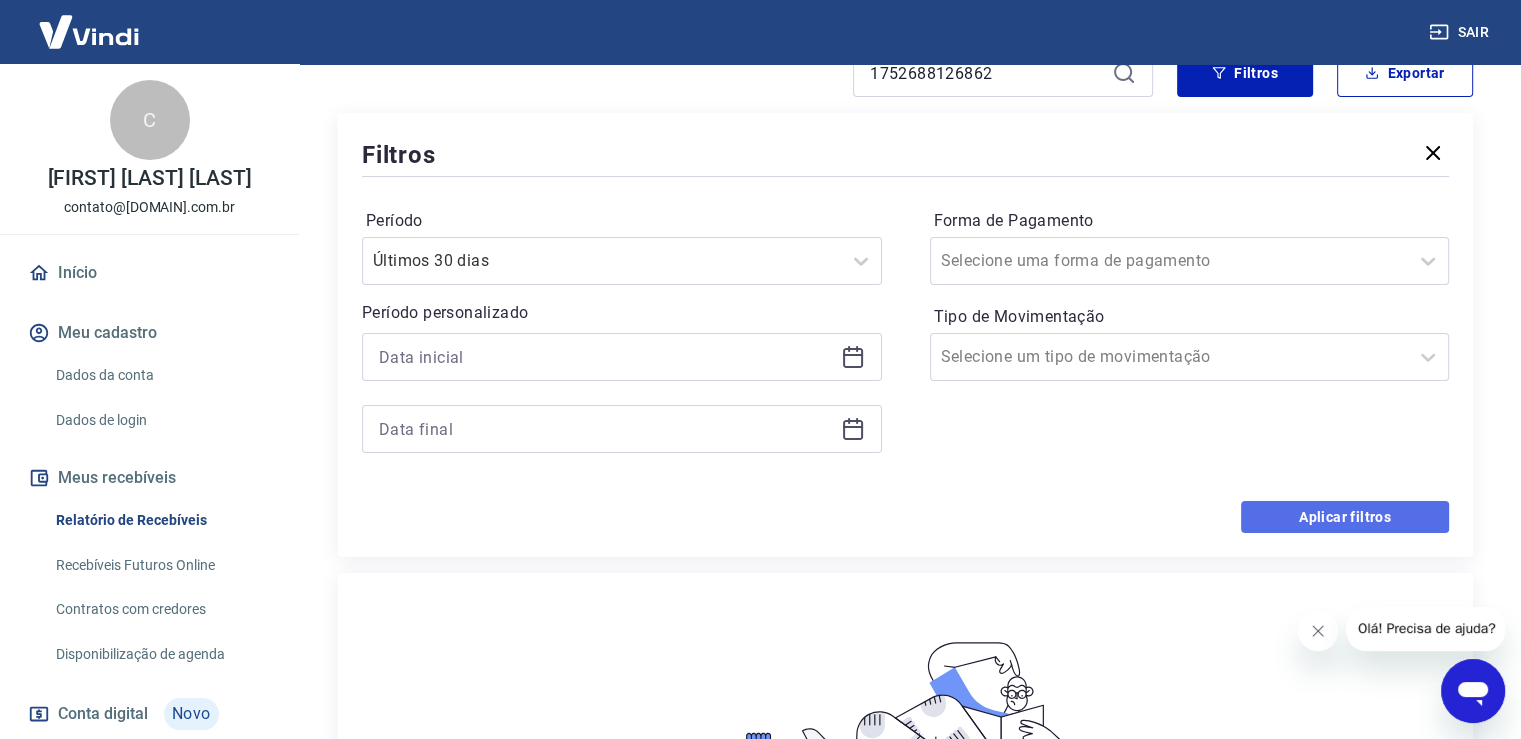 click on "Aplicar filtros" at bounding box center [1345, 517] 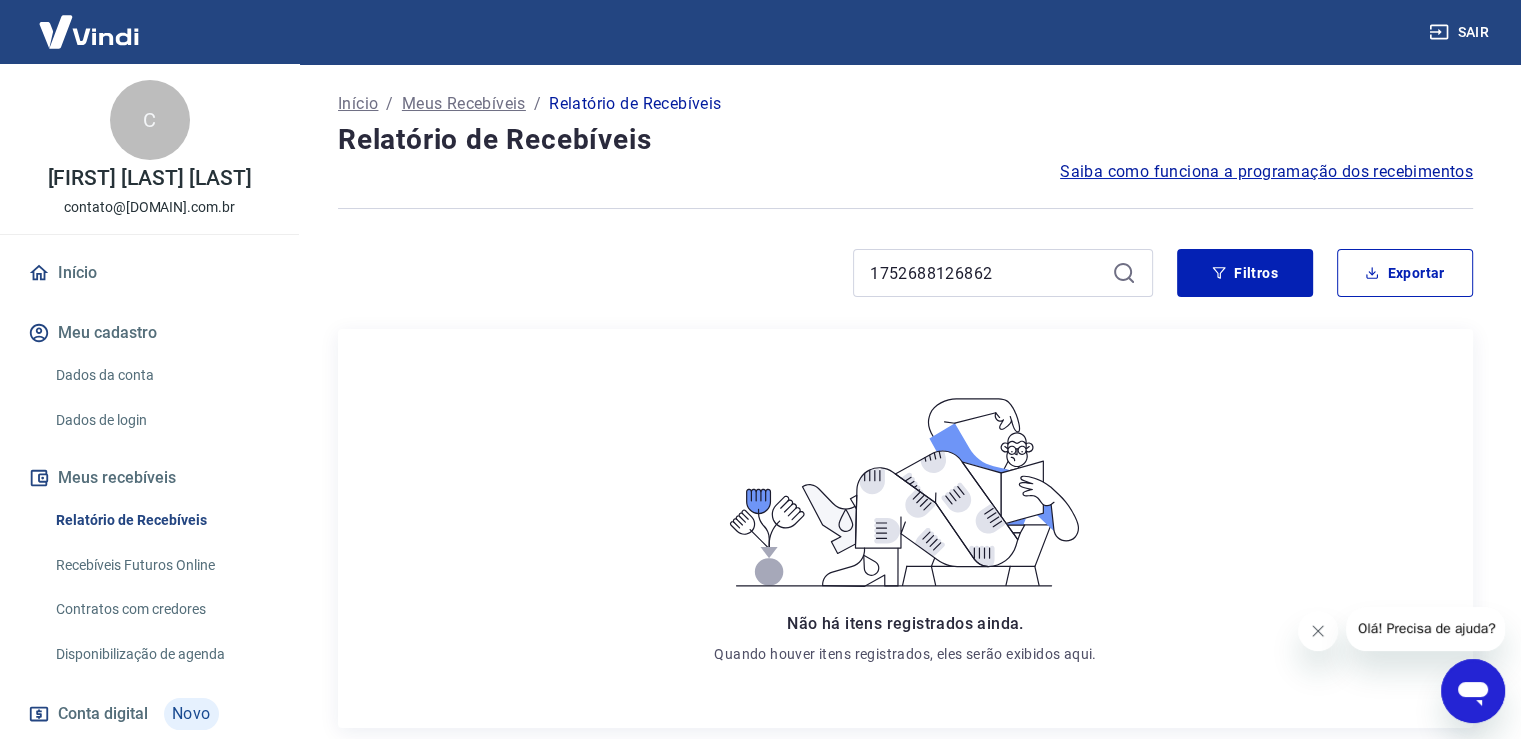 scroll, scrollTop: 100, scrollLeft: 0, axis: vertical 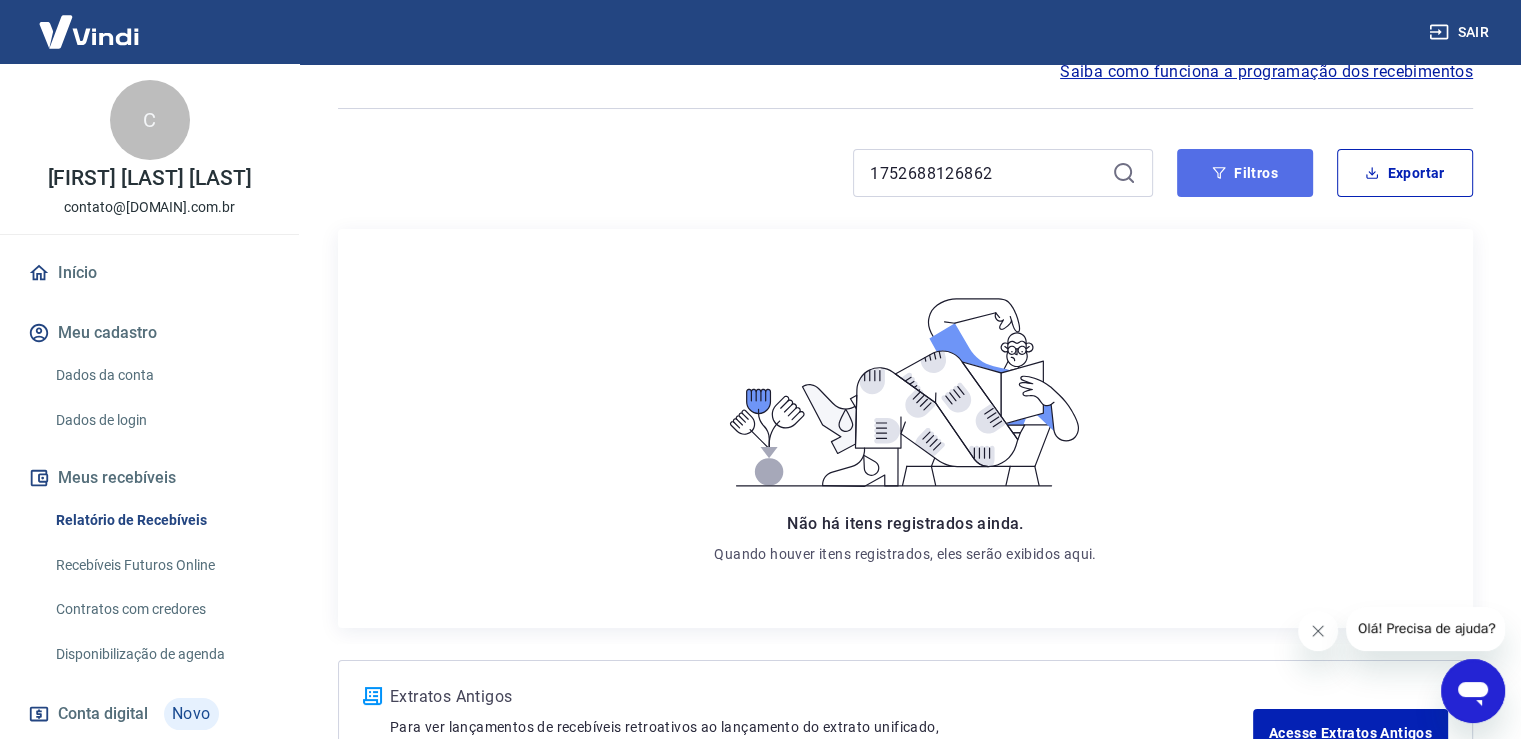click on "Filtros" at bounding box center (1245, 173) 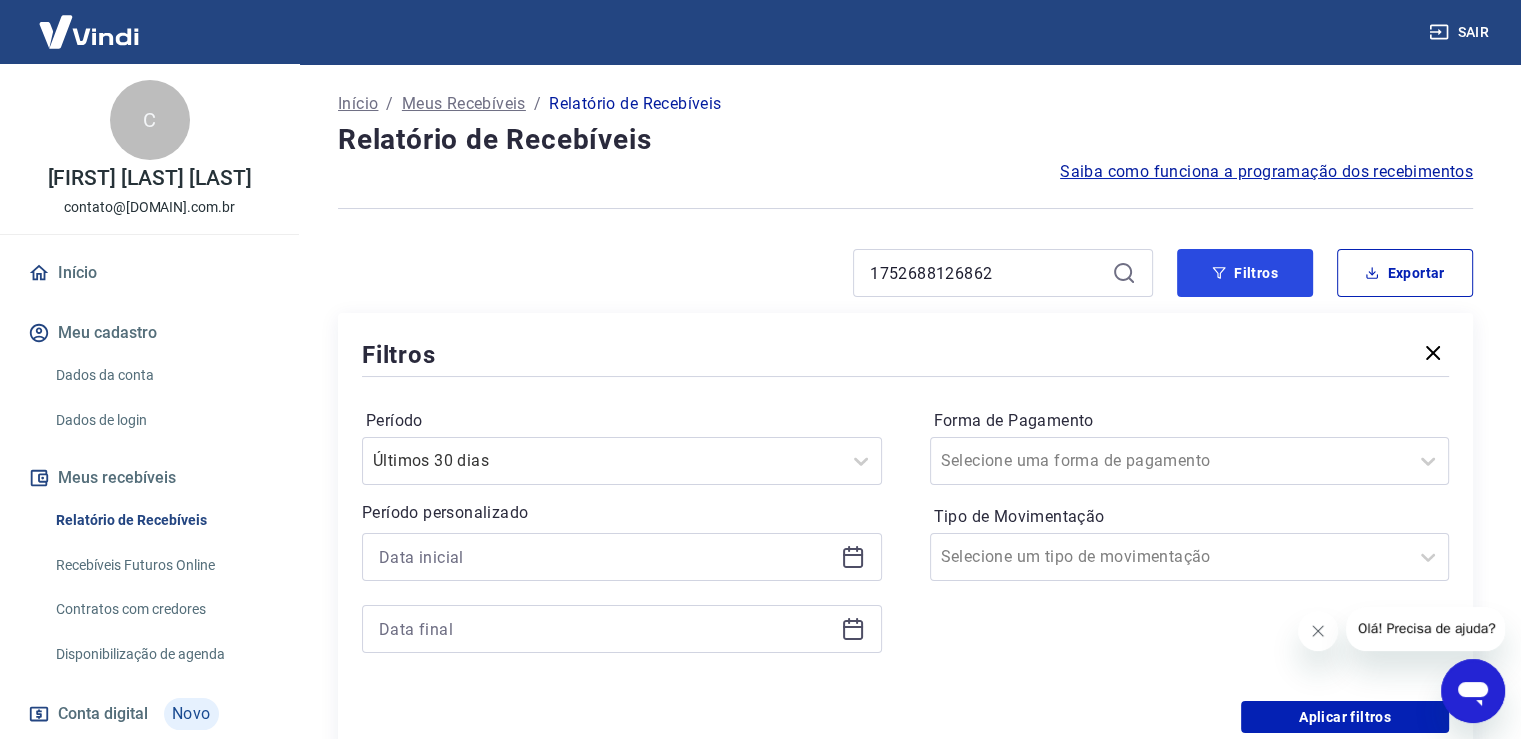 scroll, scrollTop: 100, scrollLeft: 0, axis: vertical 